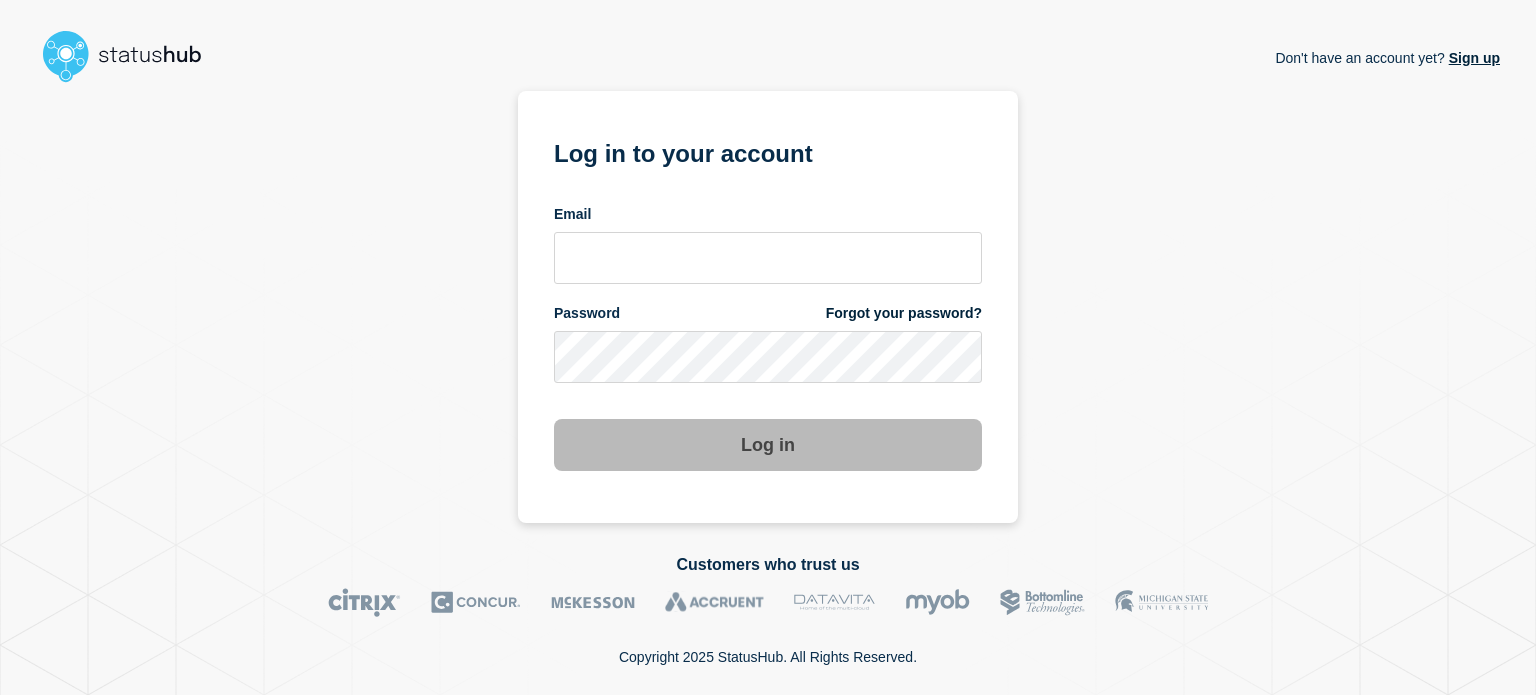 scroll, scrollTop: 0, scrollLeft: 0, axis: both 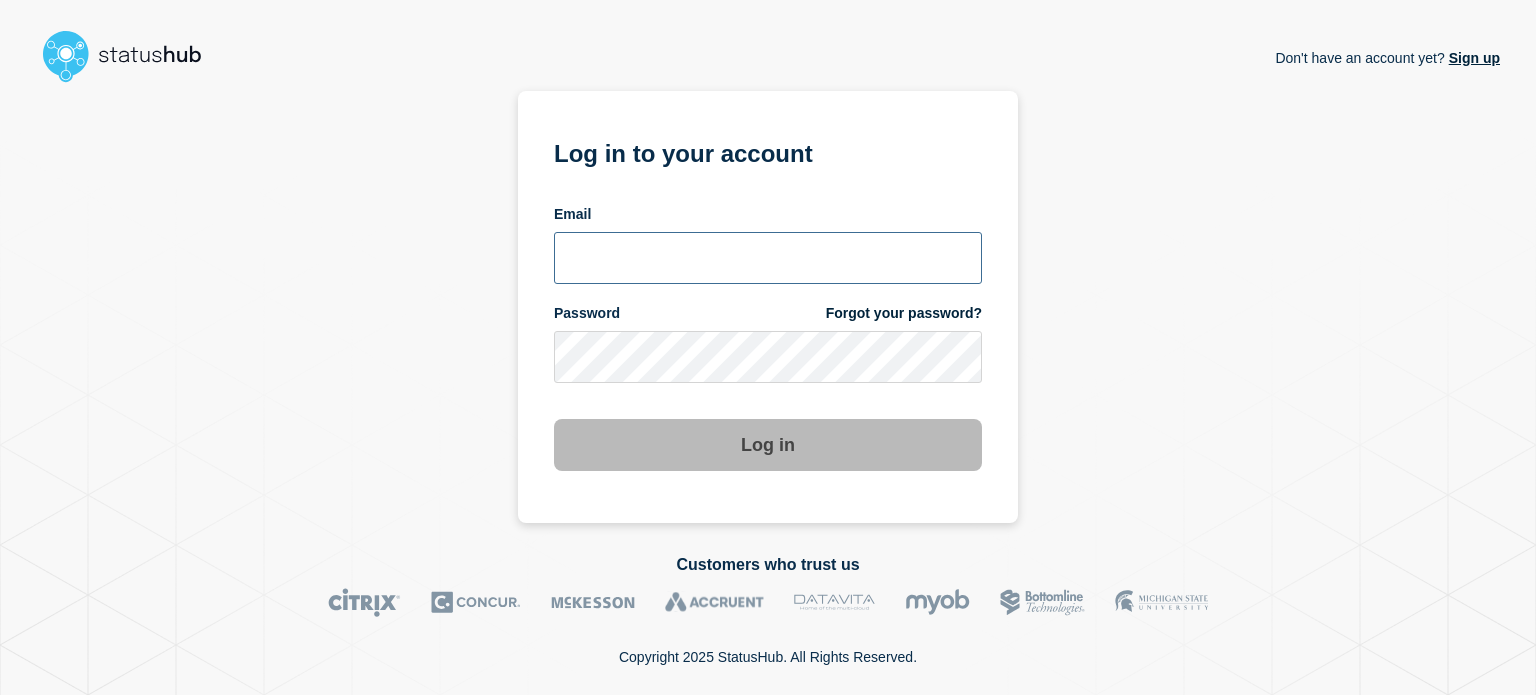 type on "[EMAIL_ADDRESS][DOMAIN_NAME]" 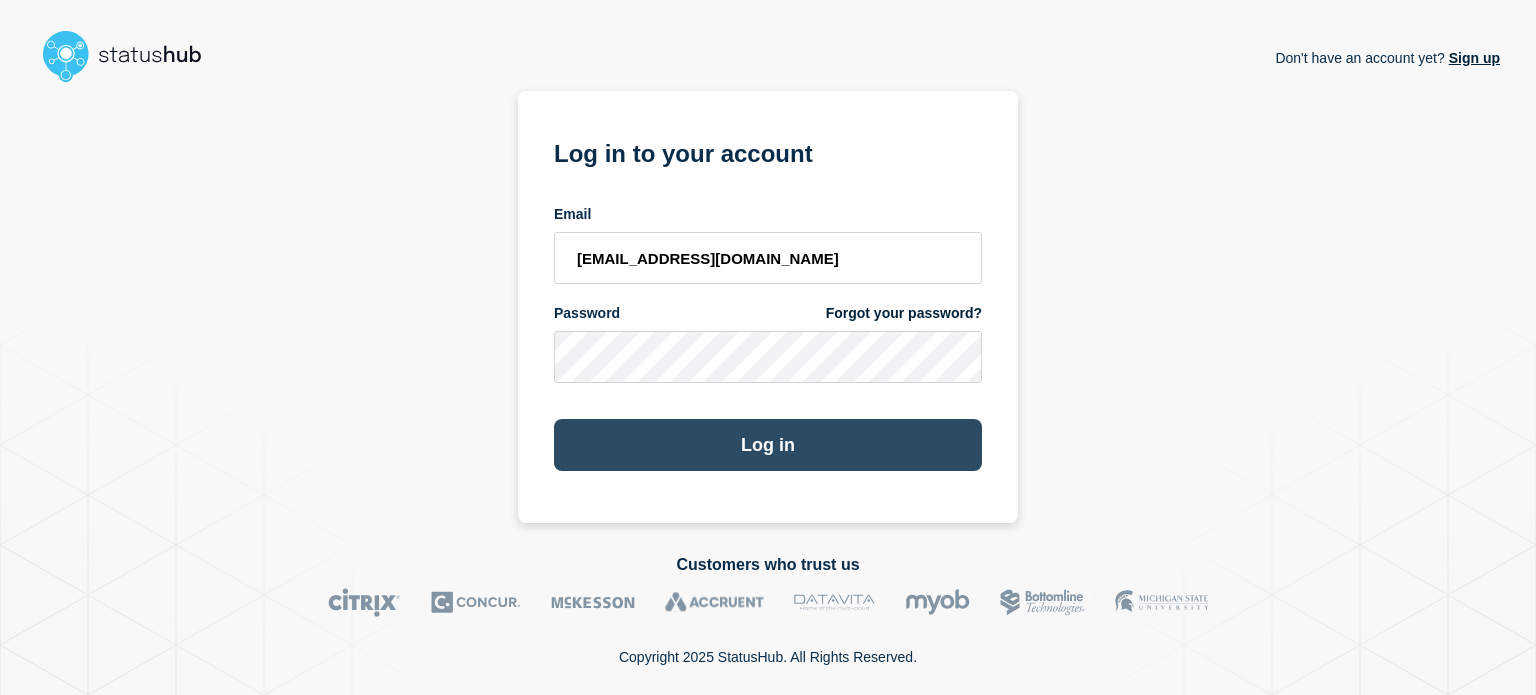 click on "Log in" at bounding box center (768, 445) 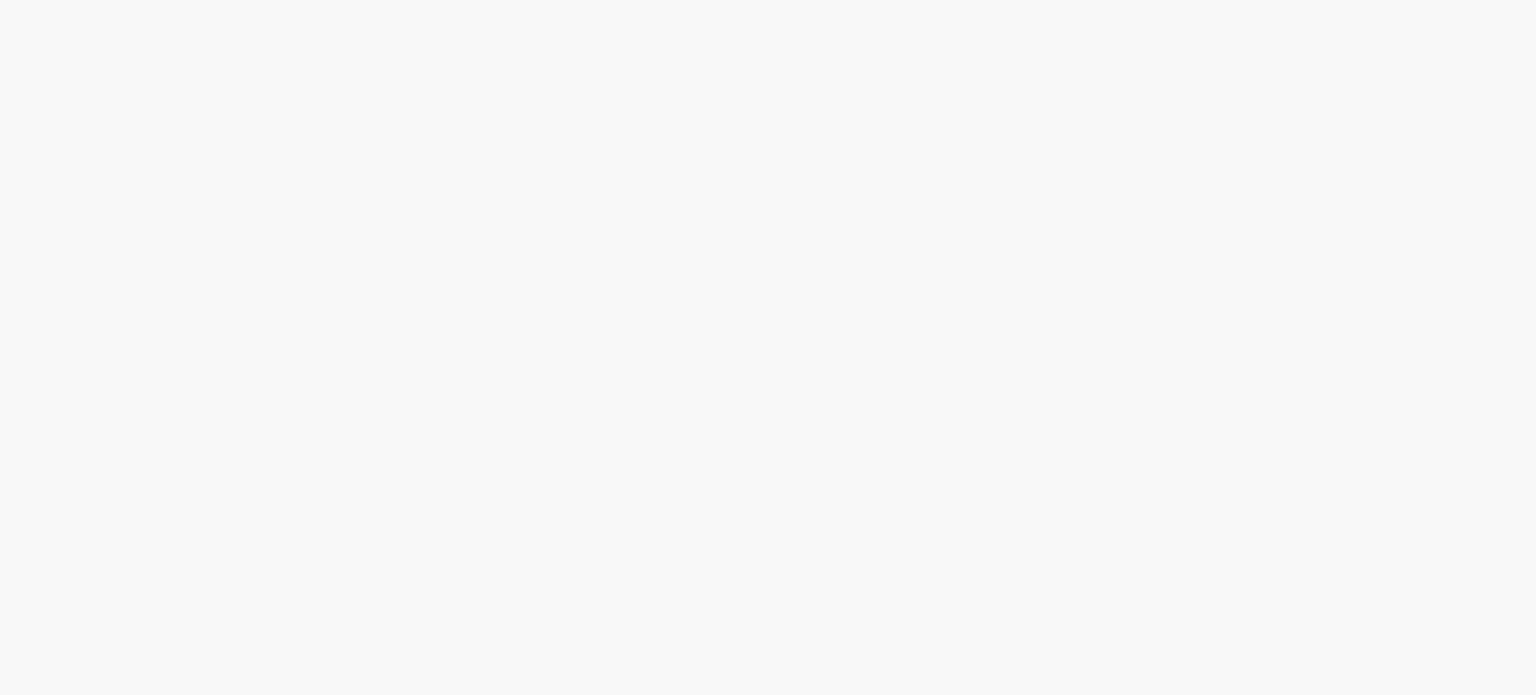scroll, scrollTop: 0, scrollLeft: 0, axis: both 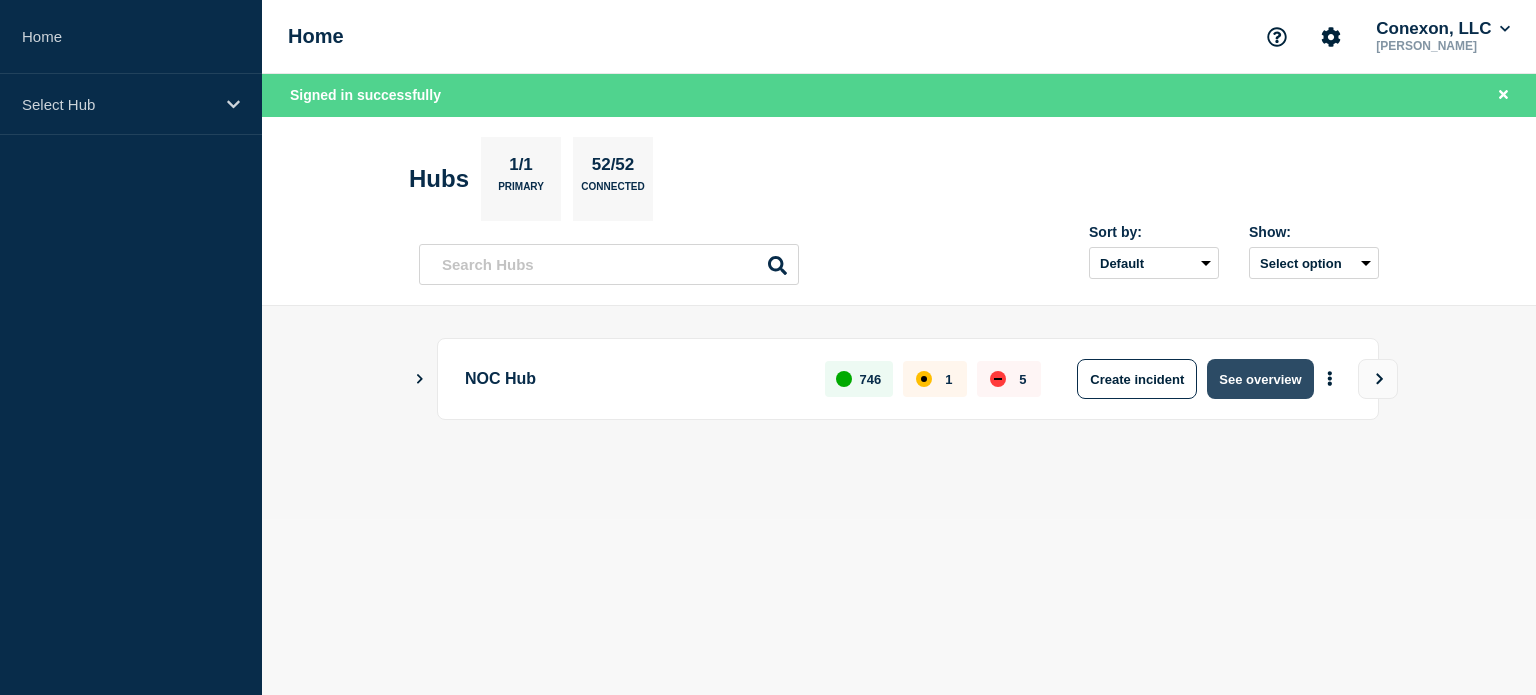 click on "See overview" at bounding box center (1260, 379) 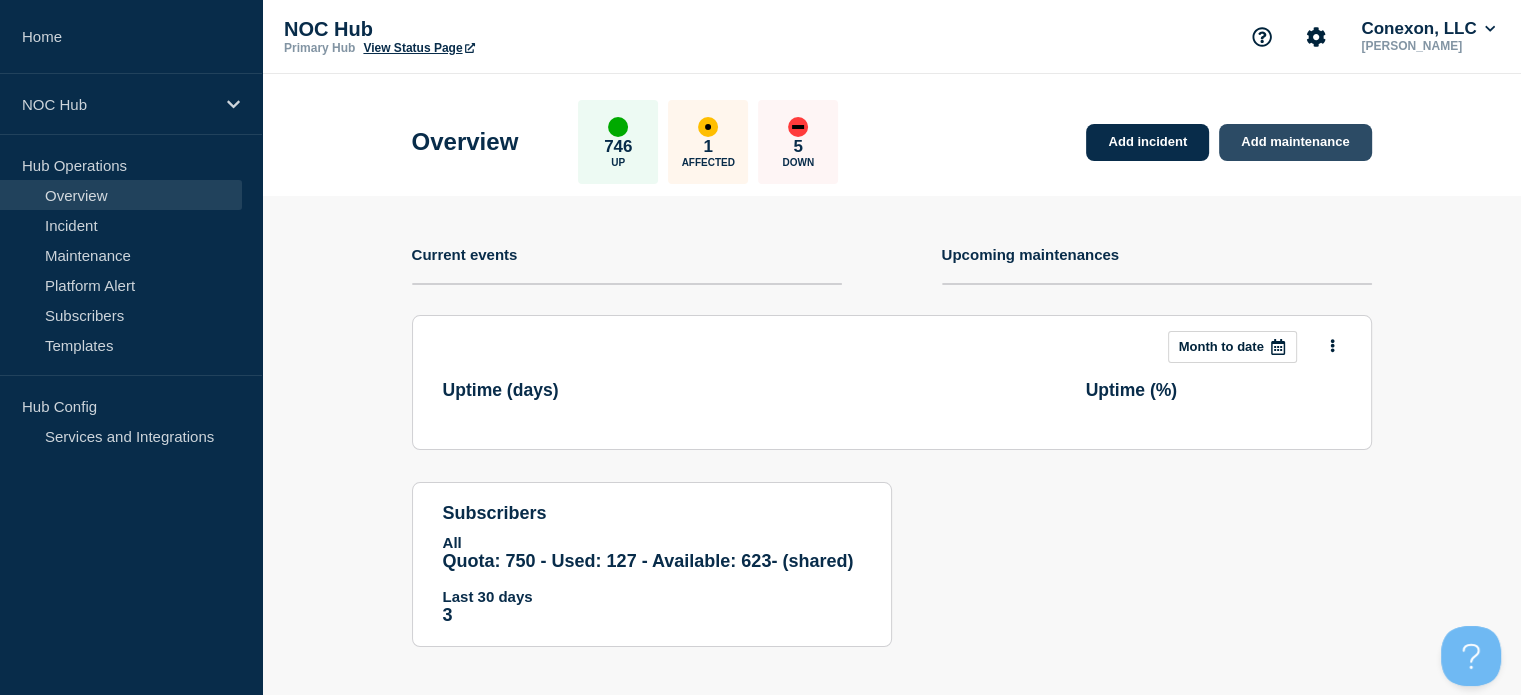 scroll, scrollTop: 0, scrollLeft: 0, axis: both 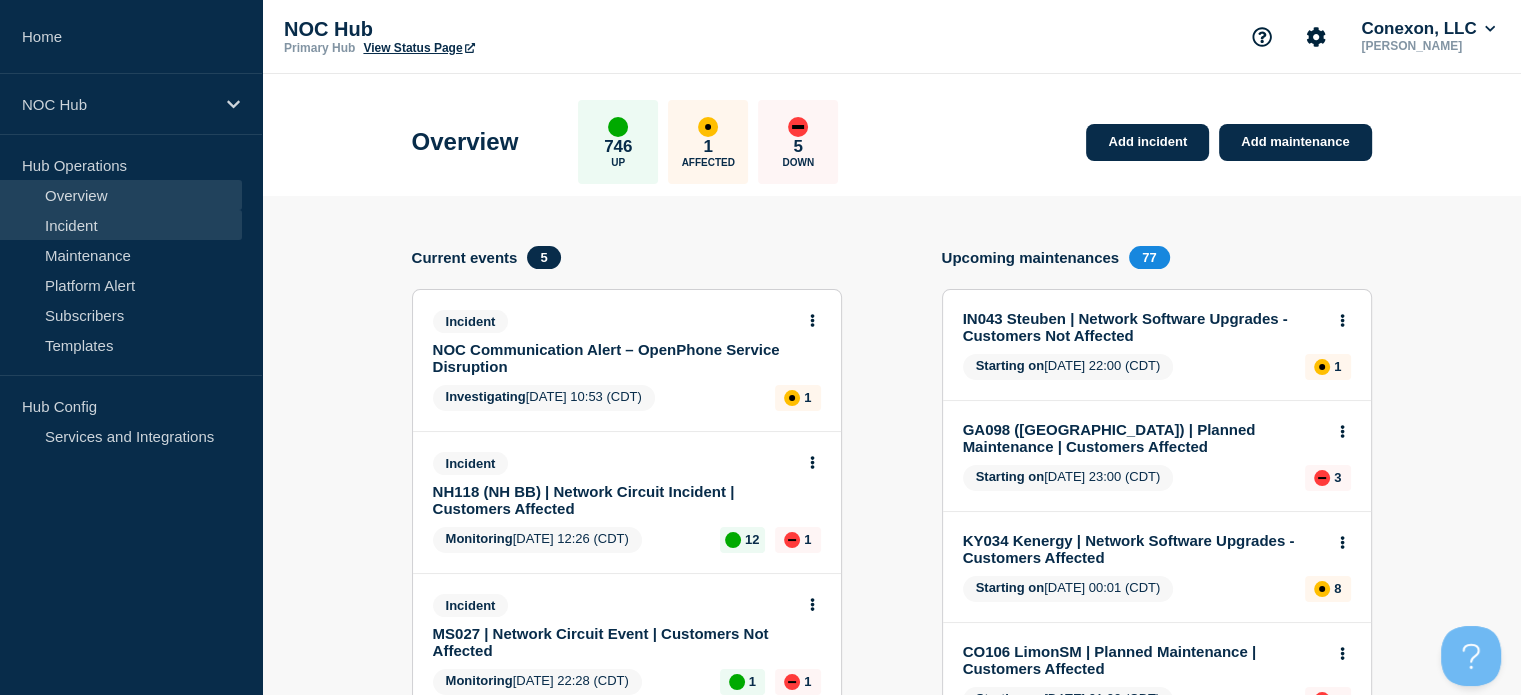 click on "Incident" at bounding box center [121, 225] 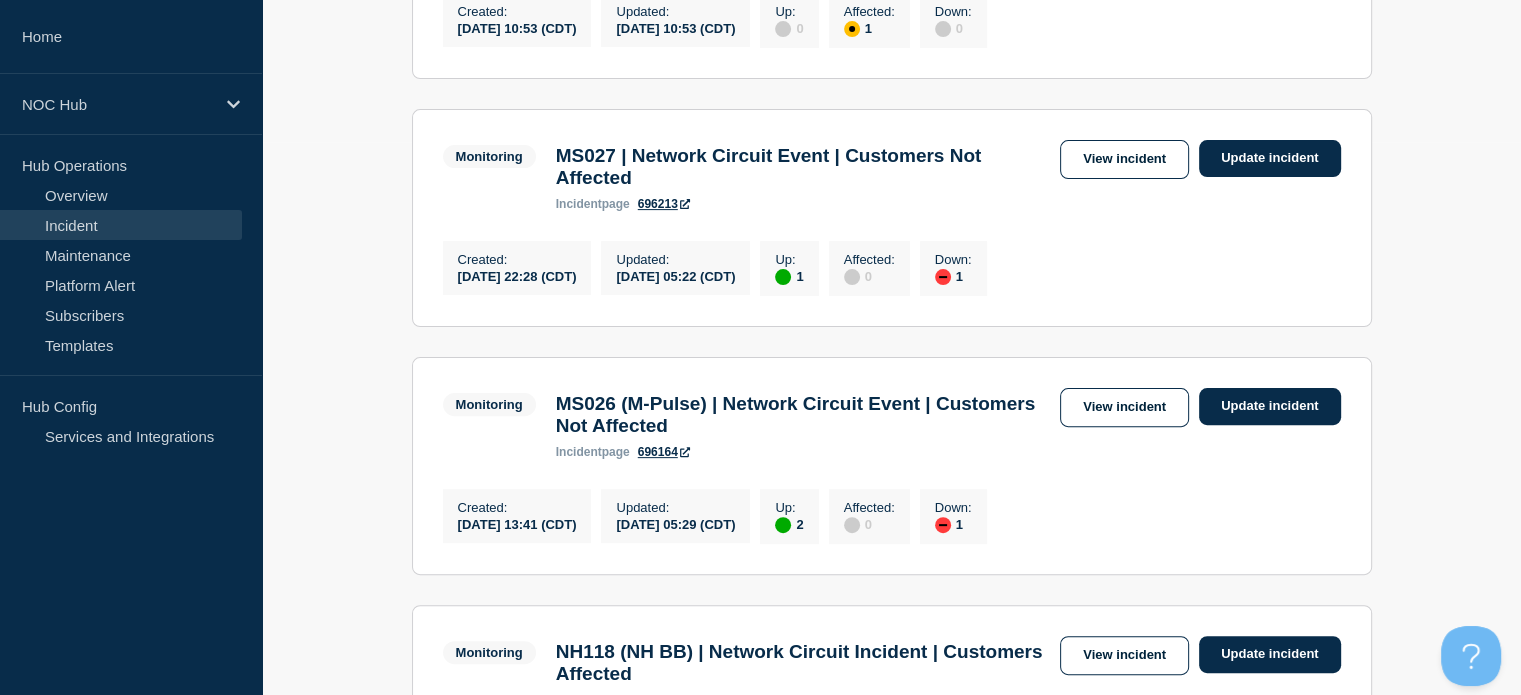 scroll, scrollTop: 600, scrollLeft: 0, axis: vertical 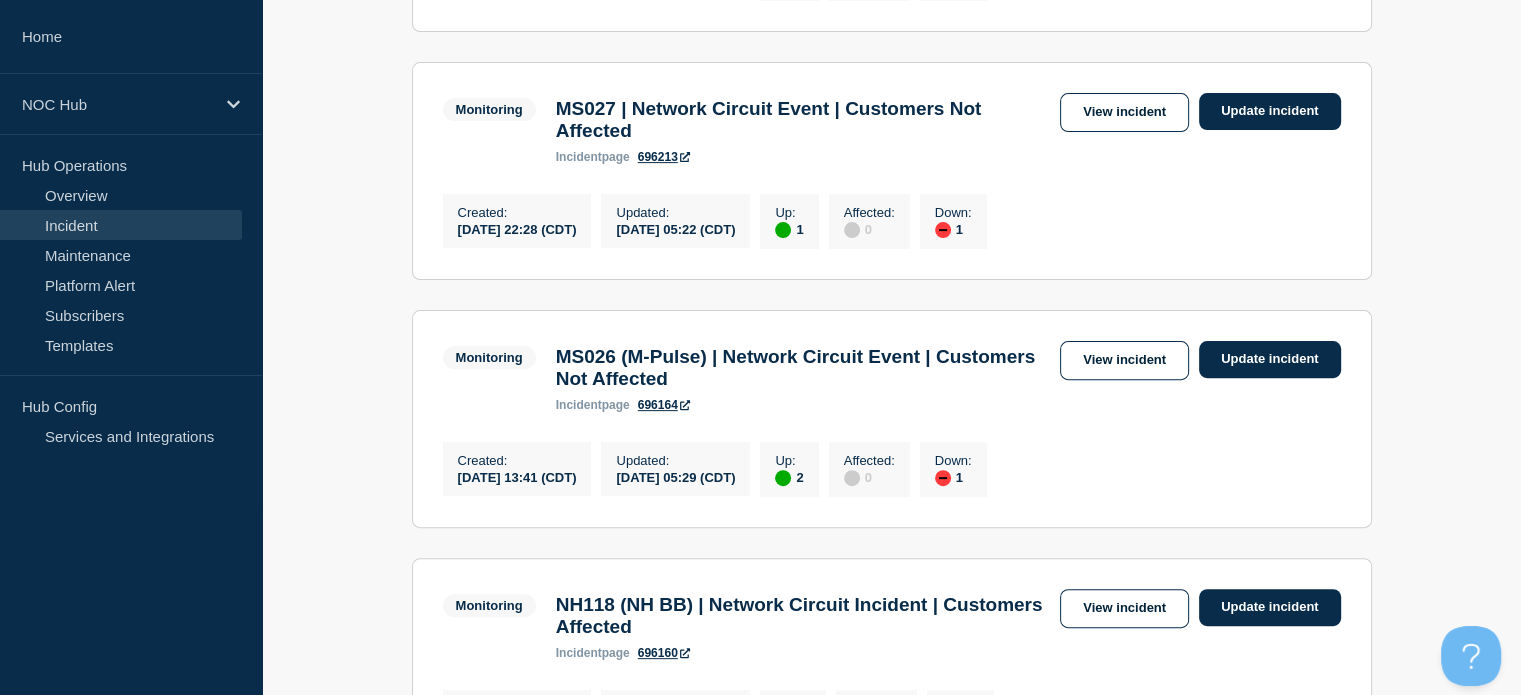 click on "View incident" at bounding box center [1124, 360] 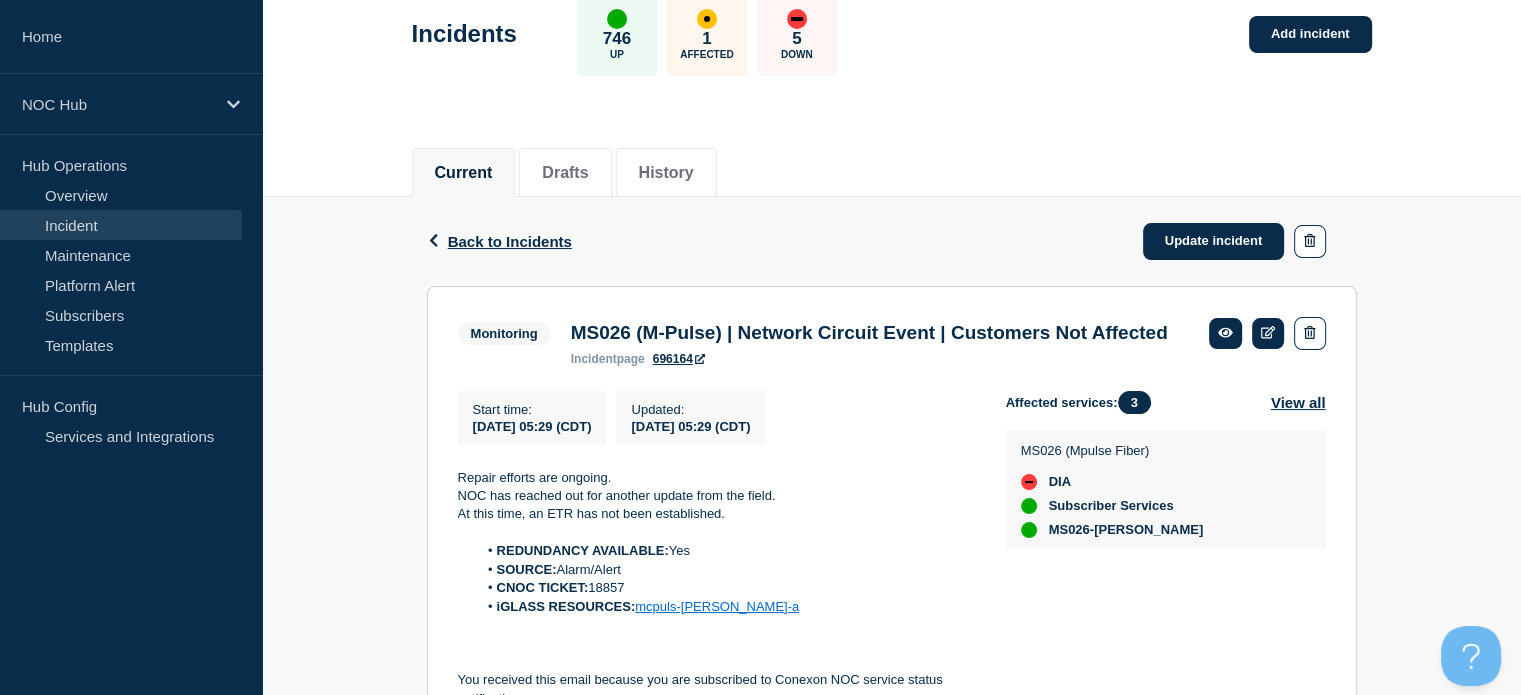 scroll, scrollTop: 200, scrollLeft: 0, axis: vertical 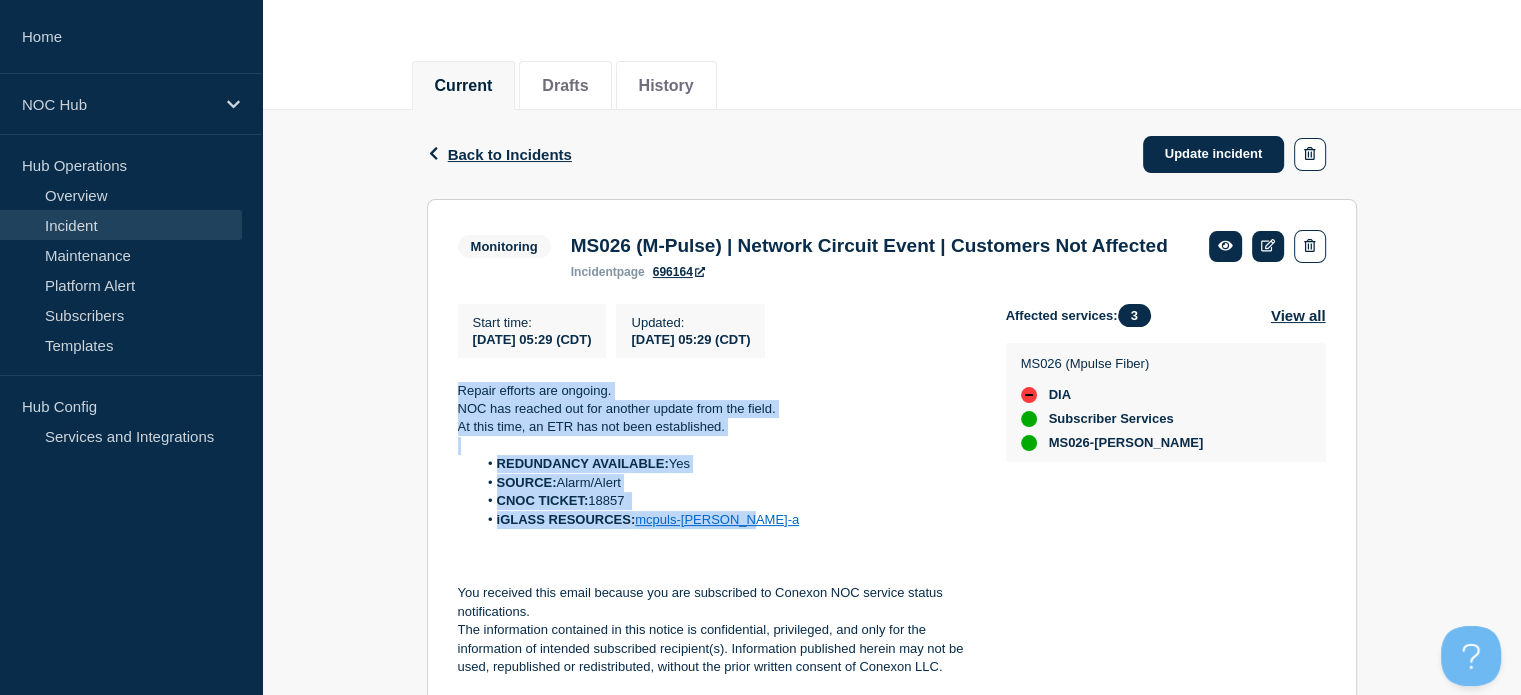 drag, startPoint x: 756, startPoint y: 556, endPoint x: 408, endPoint y: 415, distance: 375.4797 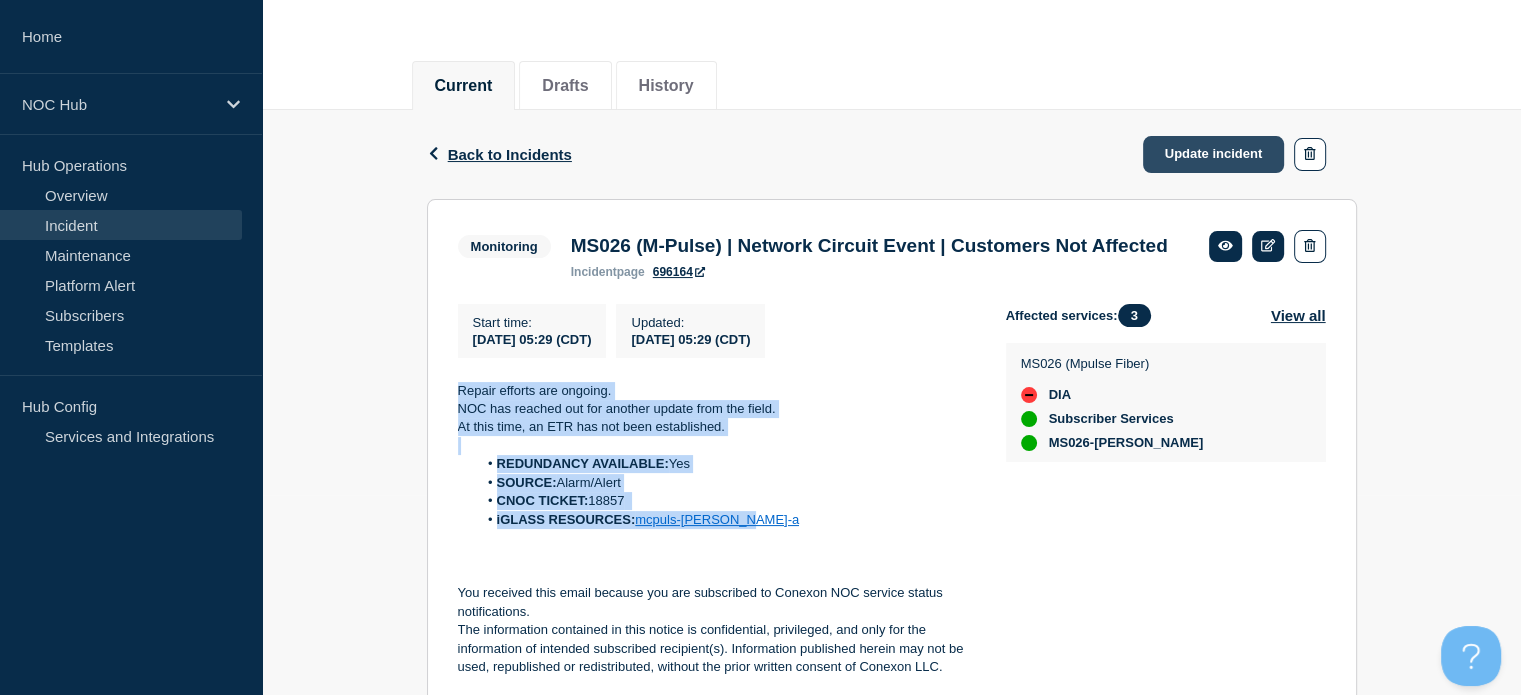 click on "Update incident" 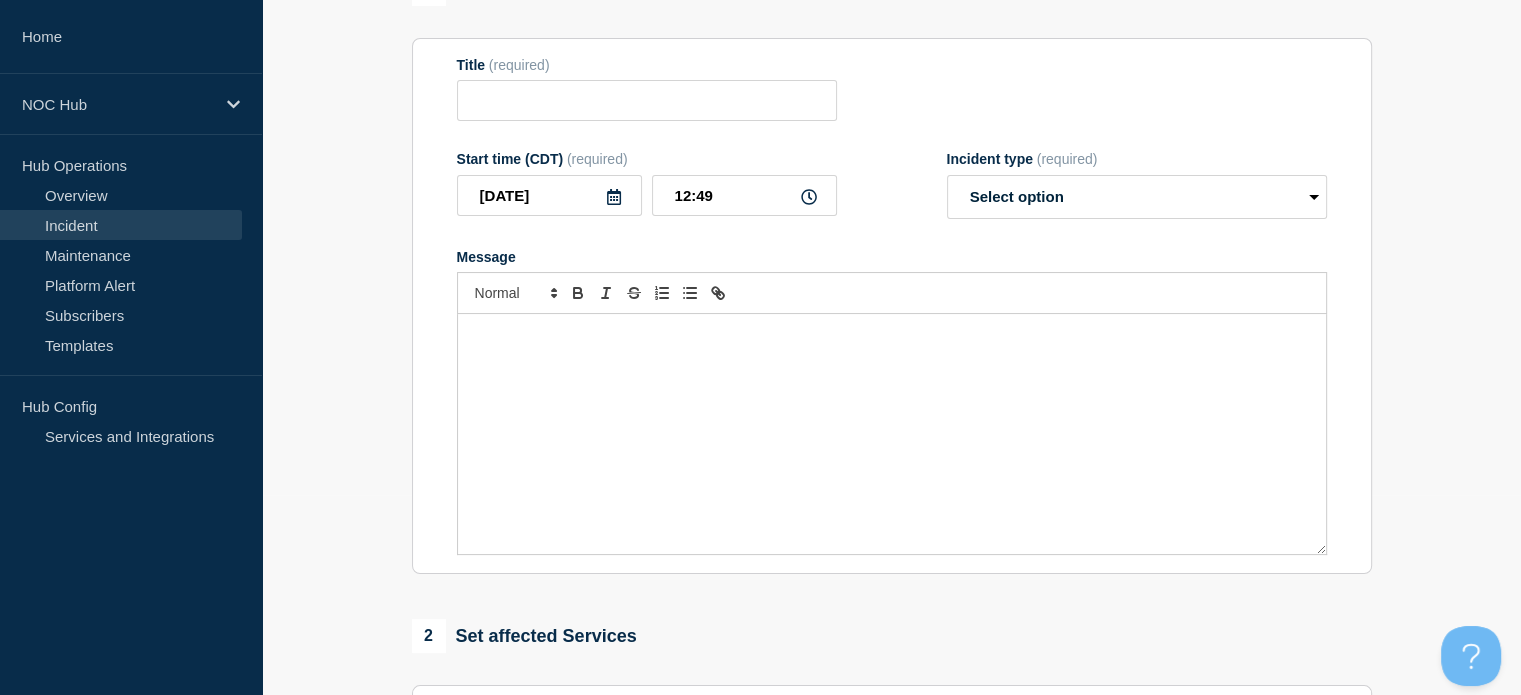 type on "MS026 (M-Pulse)  | Network Circuit Event | Customers Not Affected" 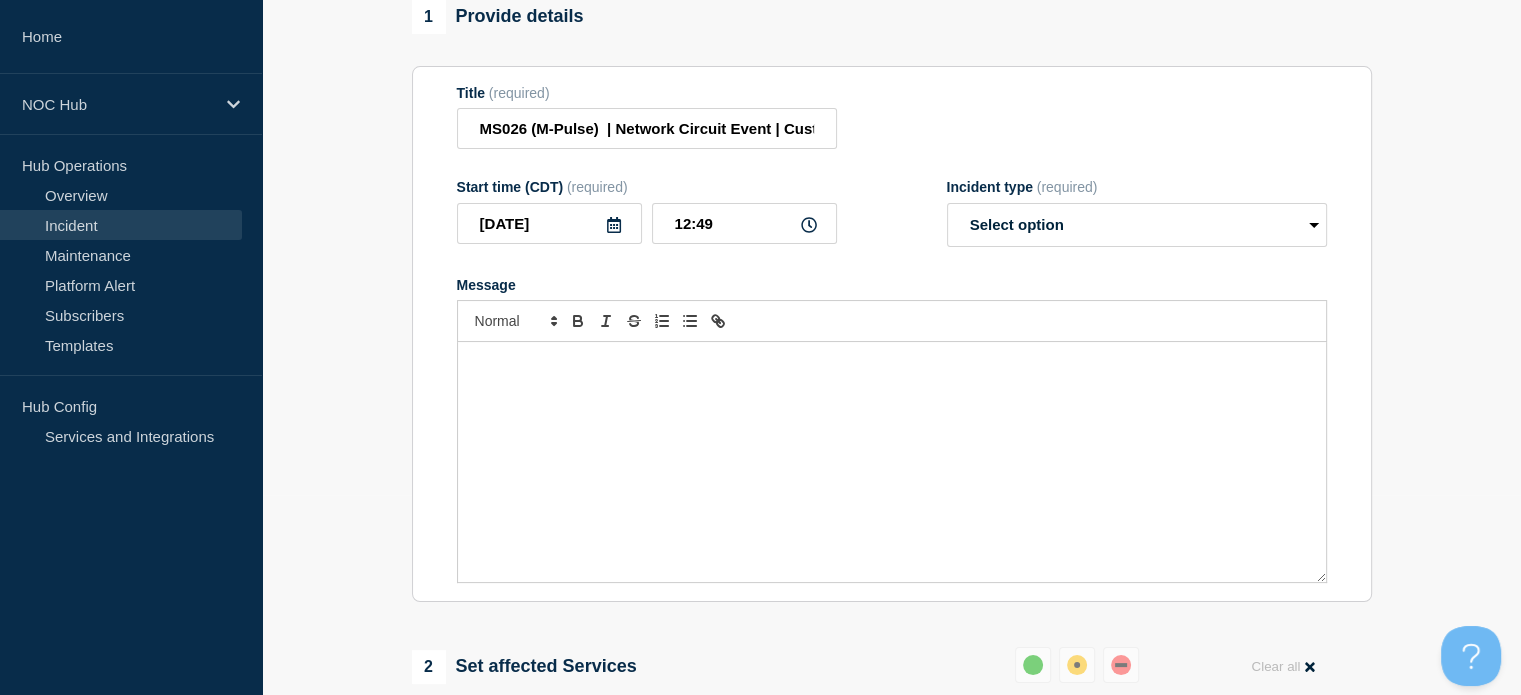 scroll, scrollTop: 100, scrollLeft: 0, axis: vertical 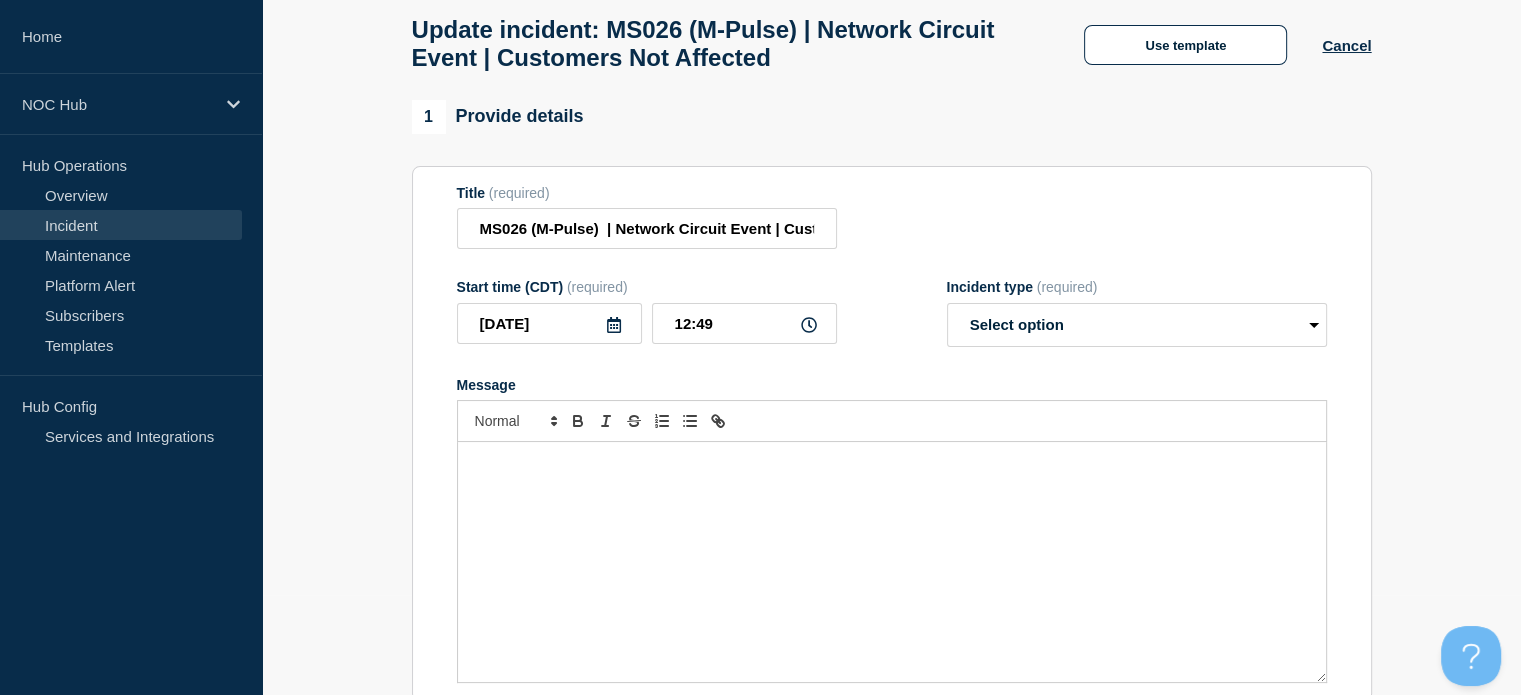 click on "Update incident: MS026 (M-Pulse)  | Network Circuit Event | Customers Not Affected Use template Cancel" at bounding box center [891, 37] 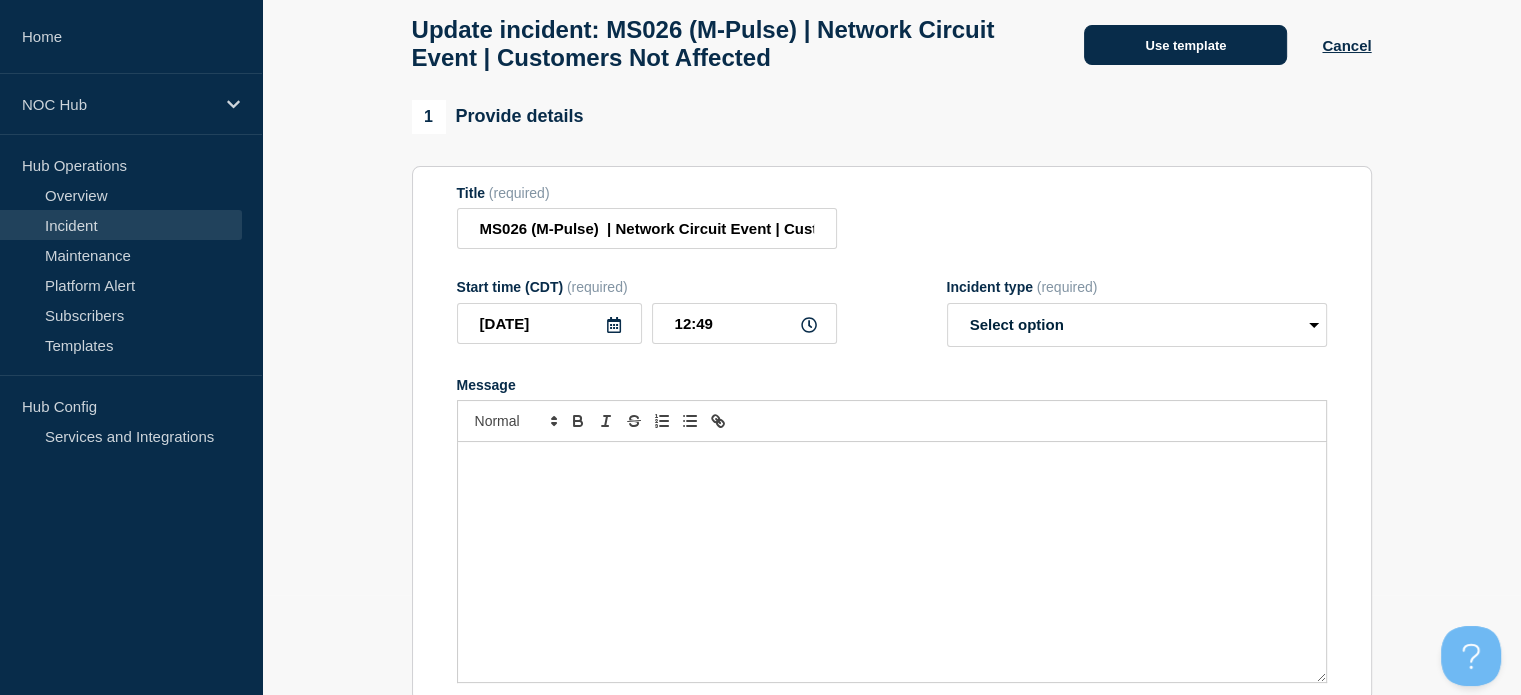click on "Use template" at bounding box center [1185, 45] 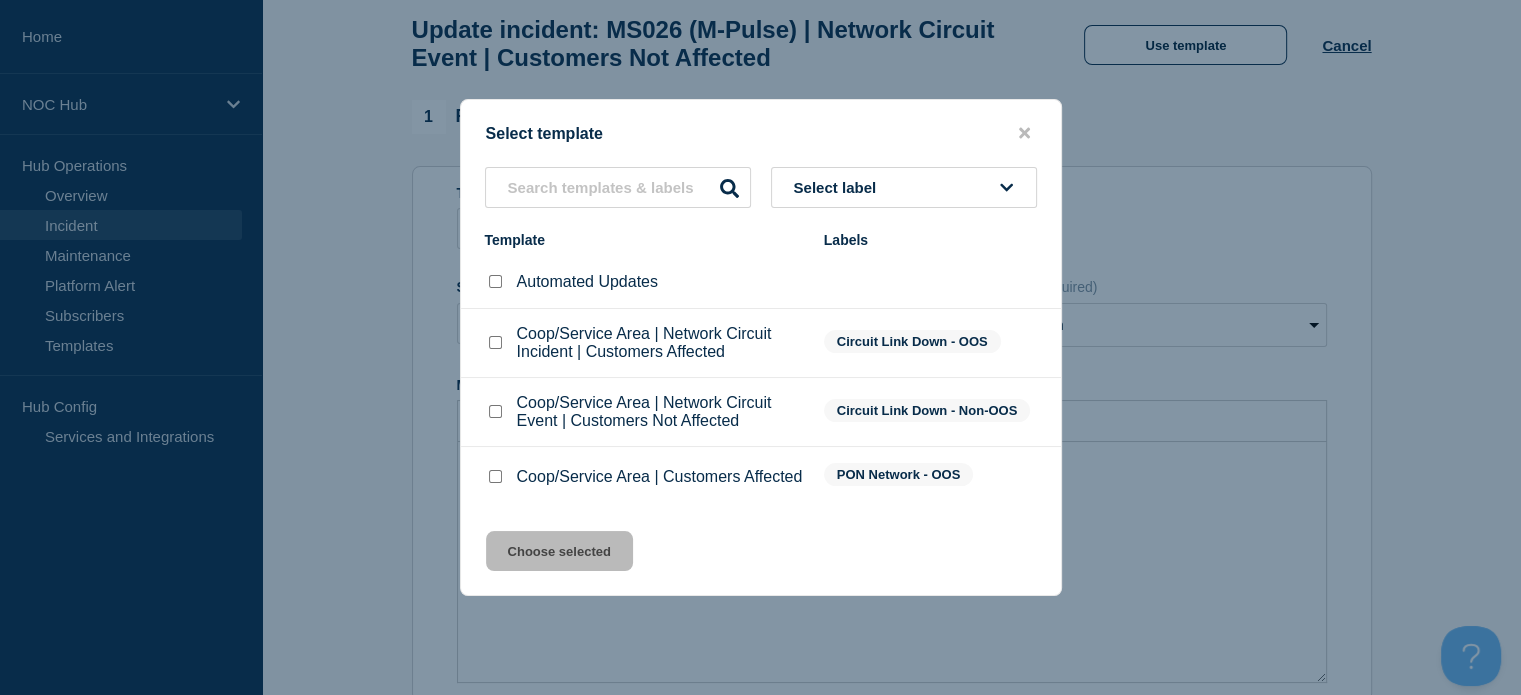 click at bounding box center (495, 411) 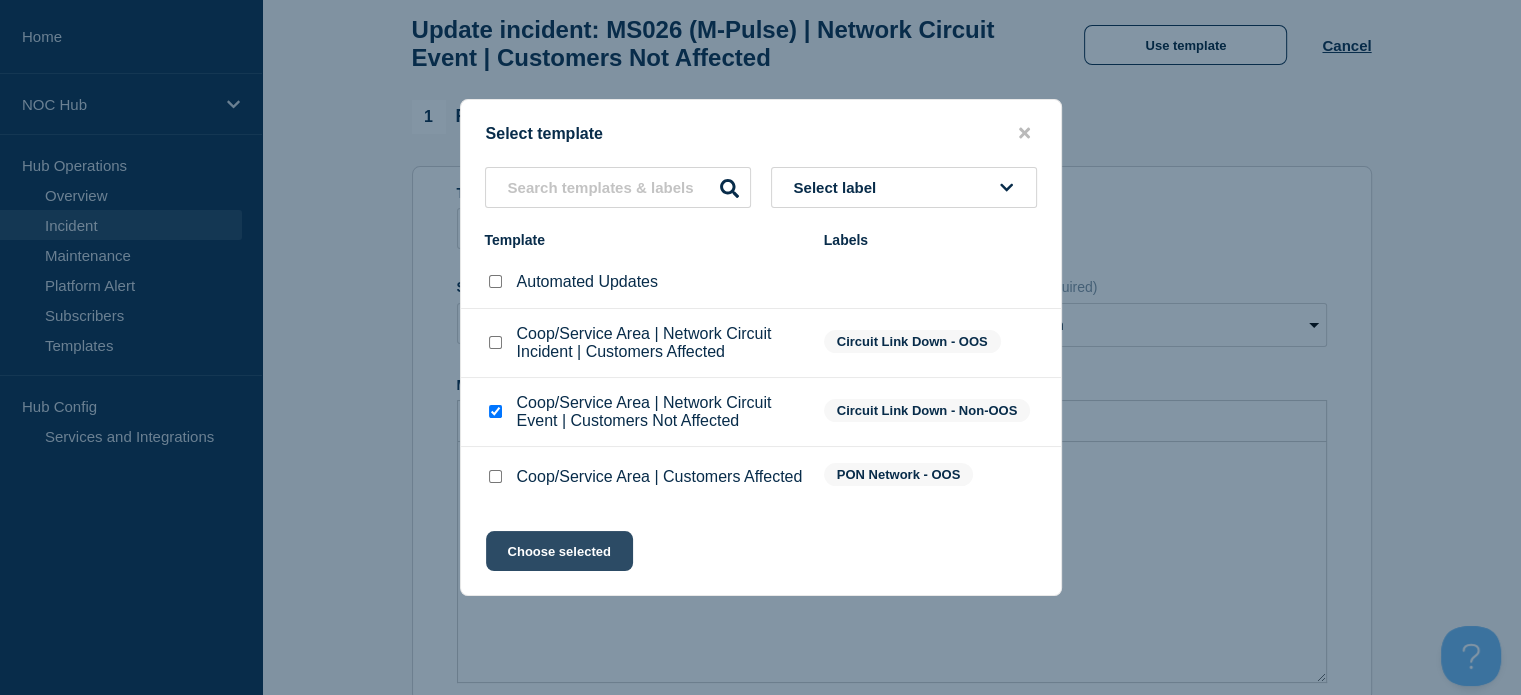 click on "Choose selected" 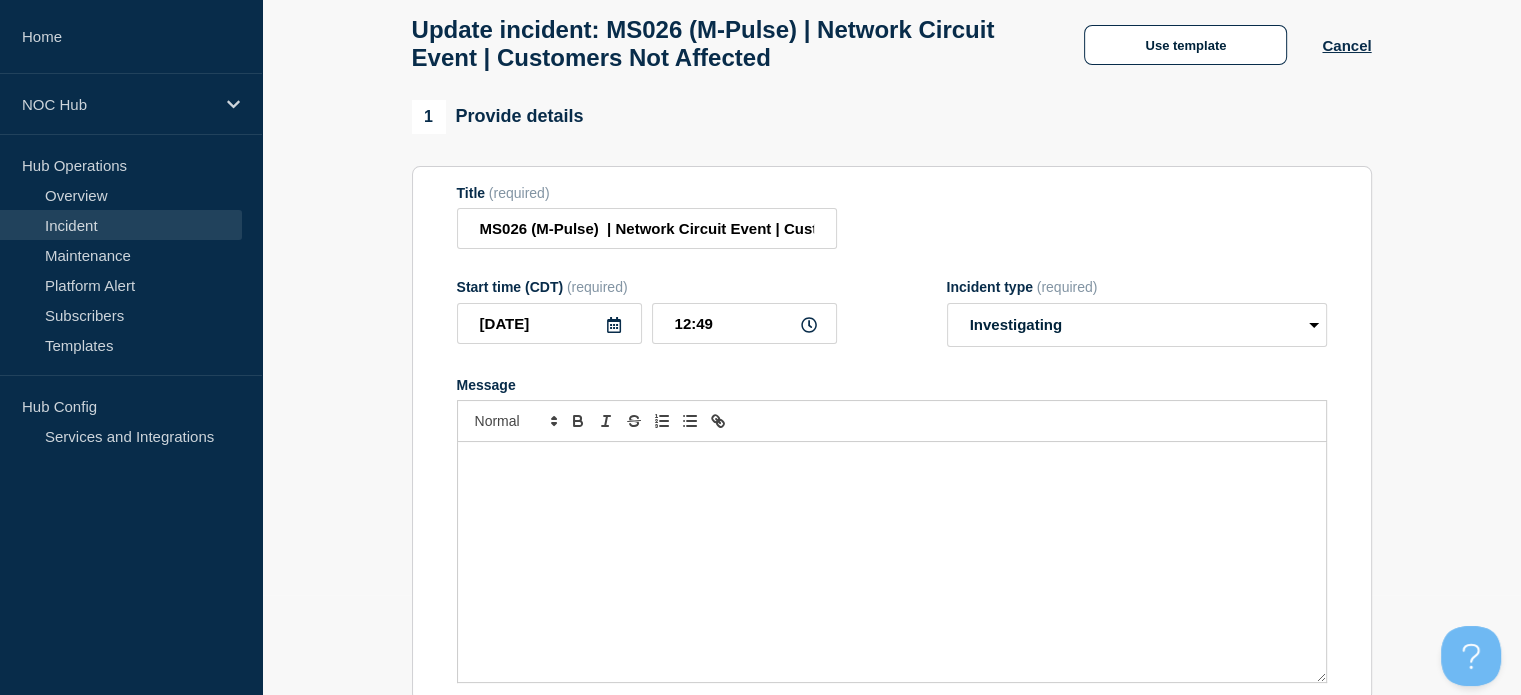 scroll, scrollTop: 133, scrollLeft: 0, axis: vertical 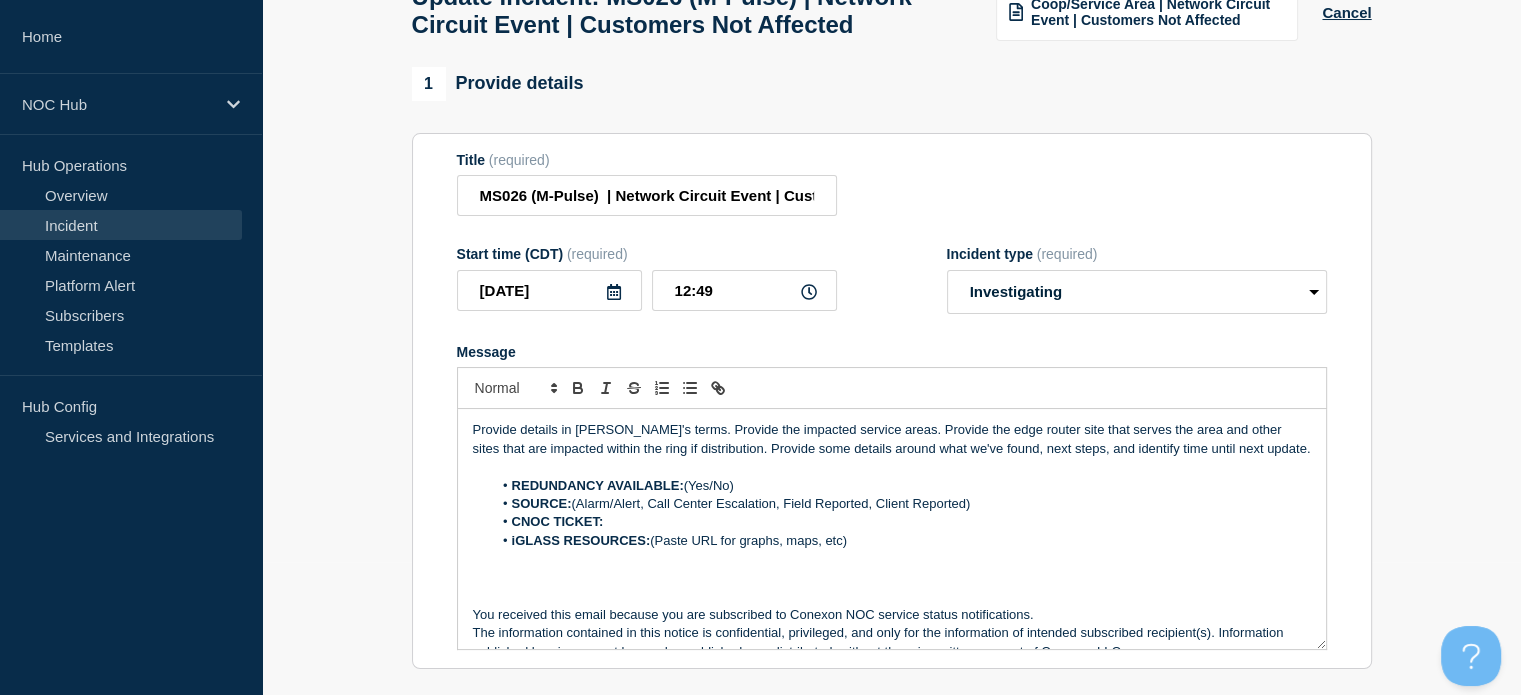 click on "Incident type  (required) Select option Investigating Identified Monitoring Resolved" at bounding box center [1137, 280] 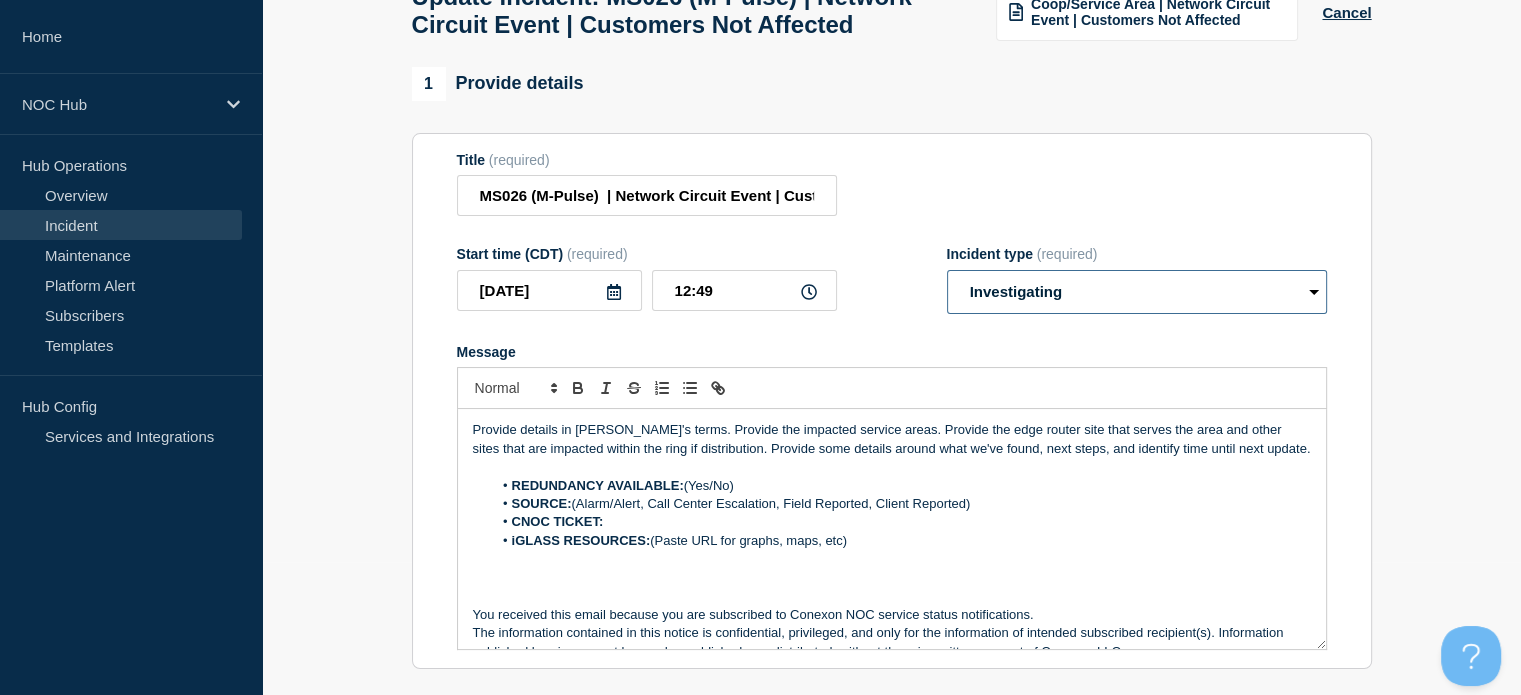 drag, startPoint x: 1111, startPoint y: 323, endPoint x: 1114, endPoint y: 334, distance: 11.401754 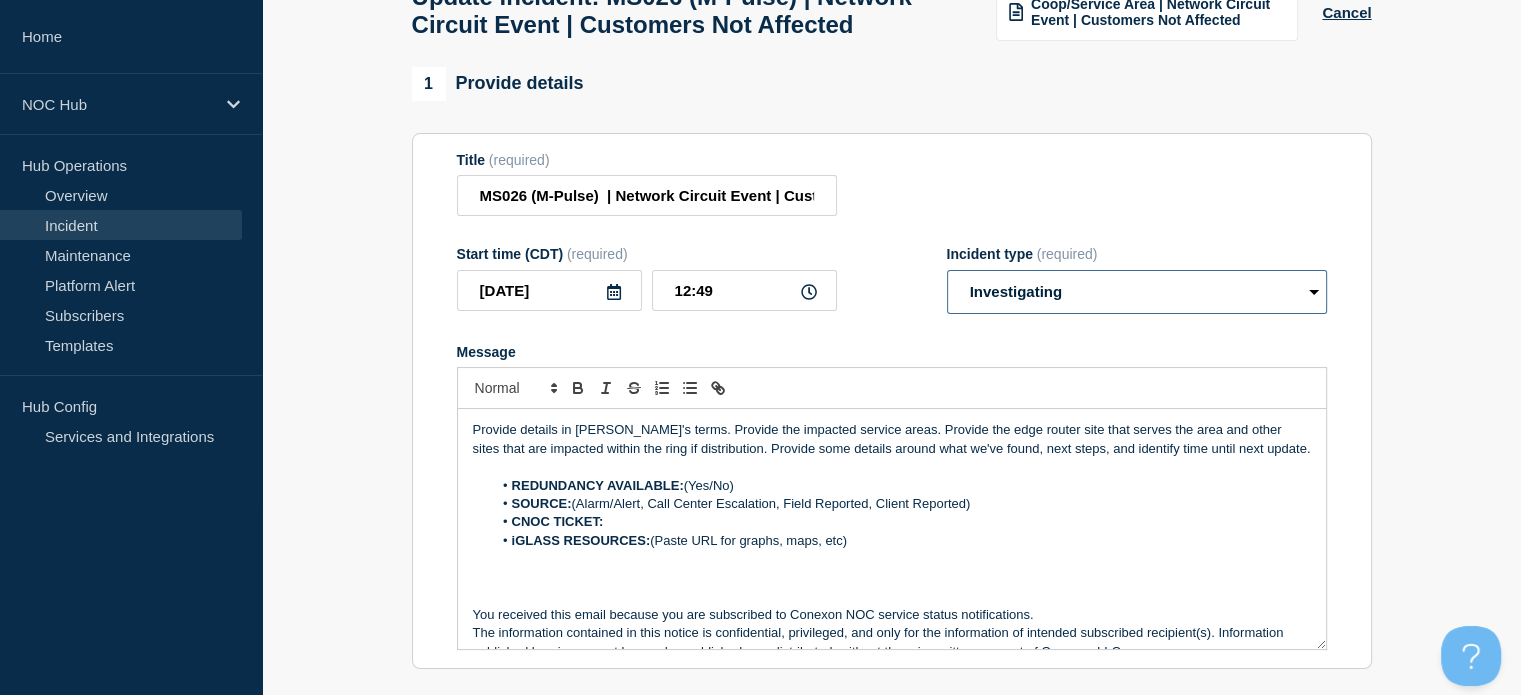select on "resolved" 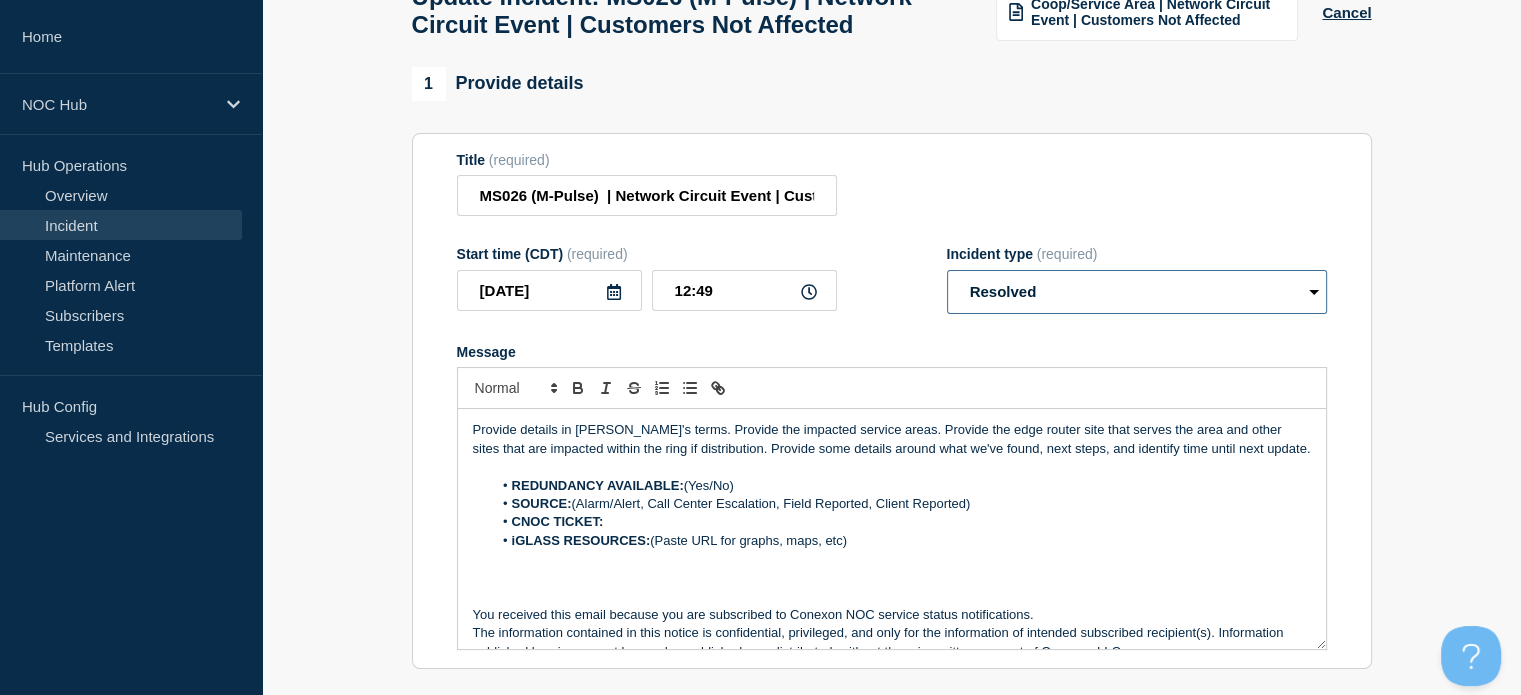 click on "Select option Investigating Identified Monitoring Resolved" at bounding box center (1137, 292) 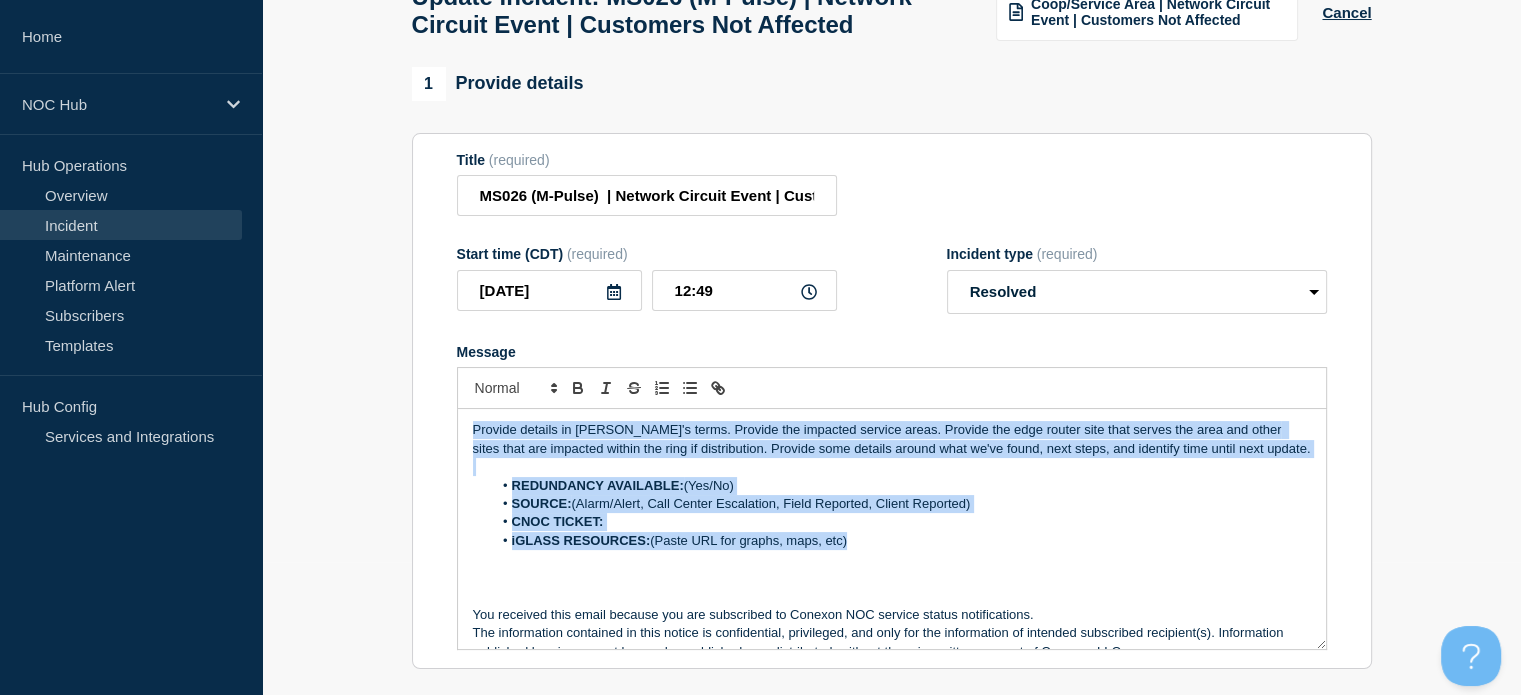 drag, startPoint x: 832, startPoint y: 600, endPoint x: 252, endPoint y: 438, distance: 602.1993 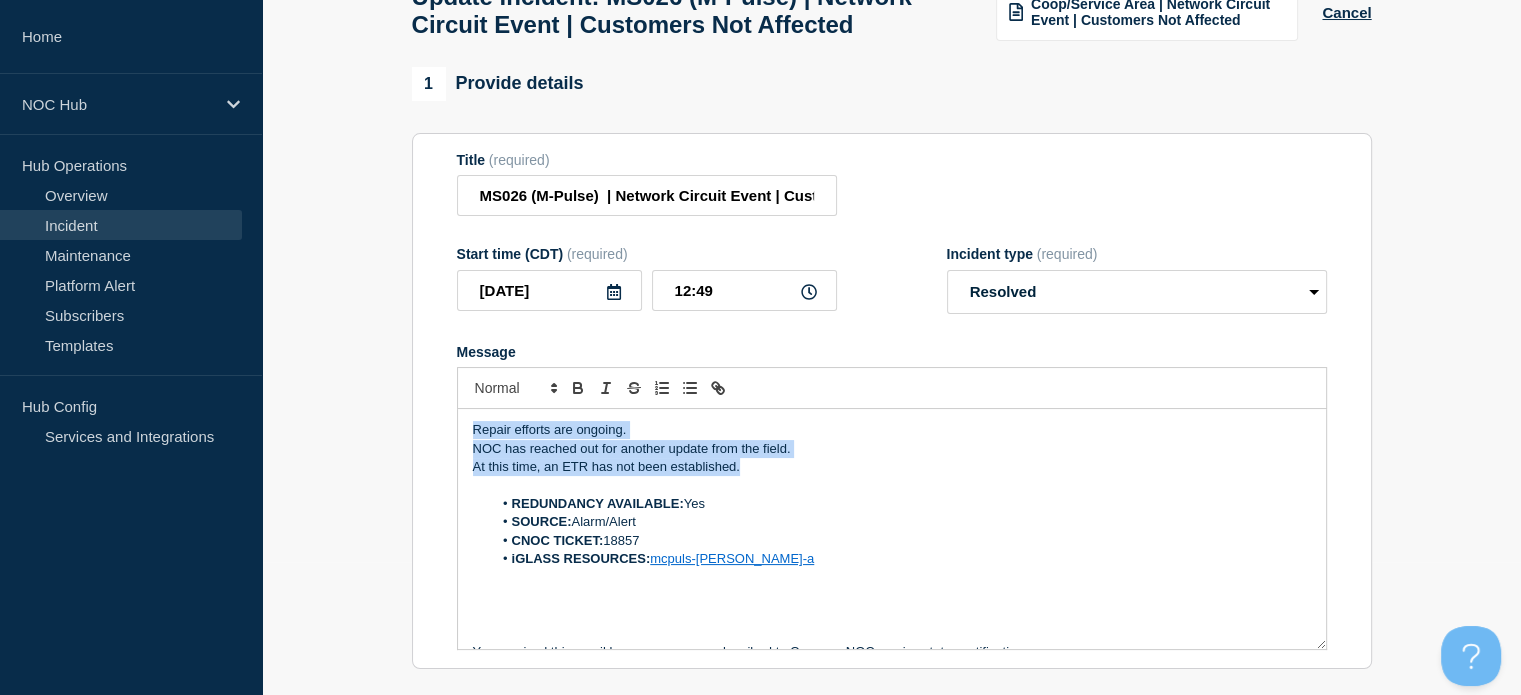 drag, startPoint x: 555, startPoint y: 515, endPoint x: 428, endPoint y: 467, distance: 135.76819 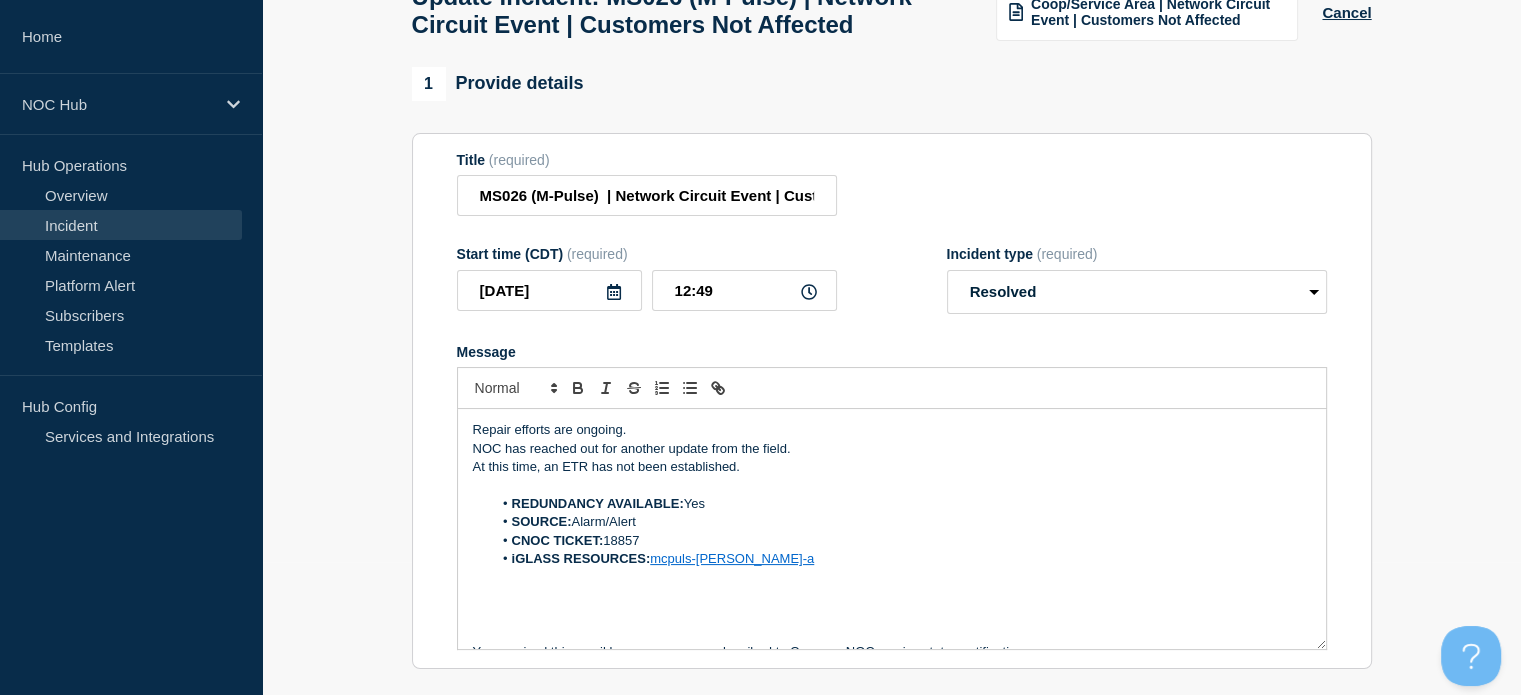 type 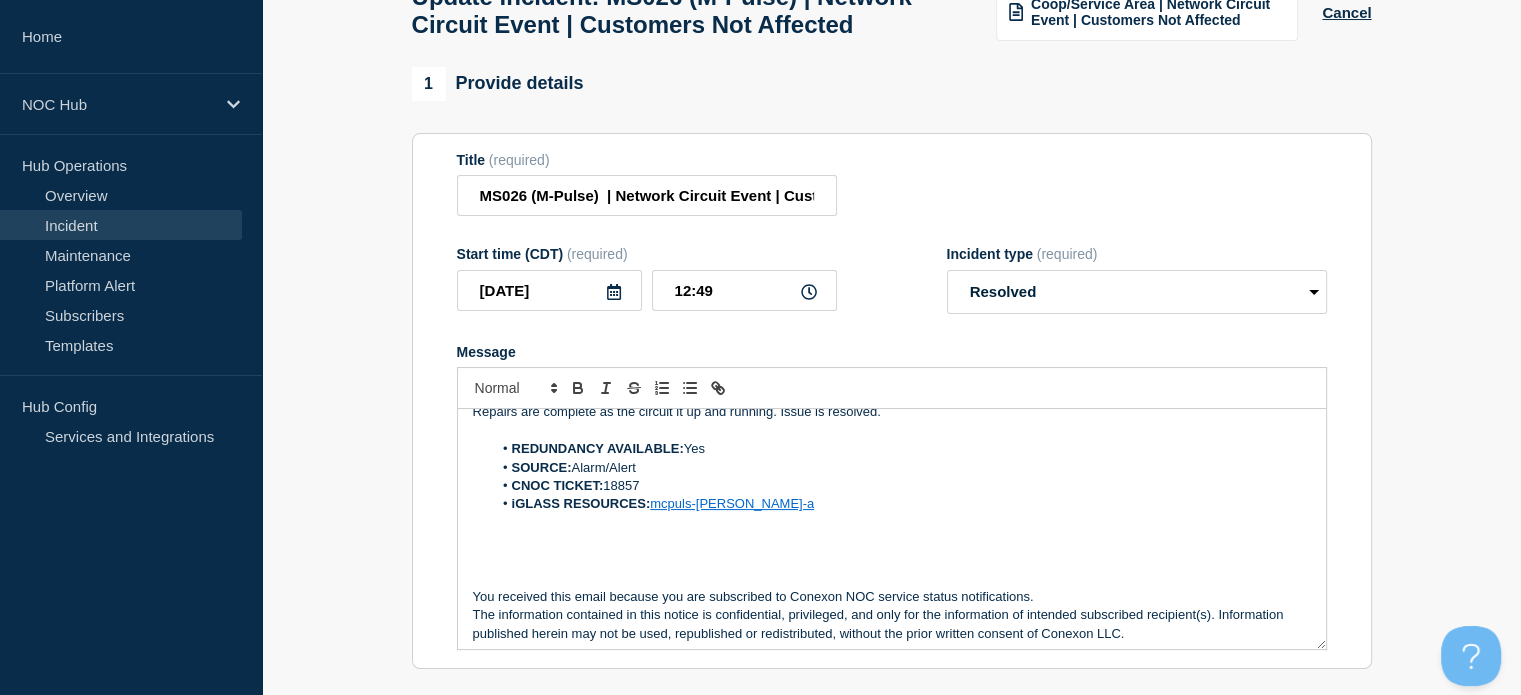 scroll, scrollTop: 24, scrollLeft: 0, axis: vertical 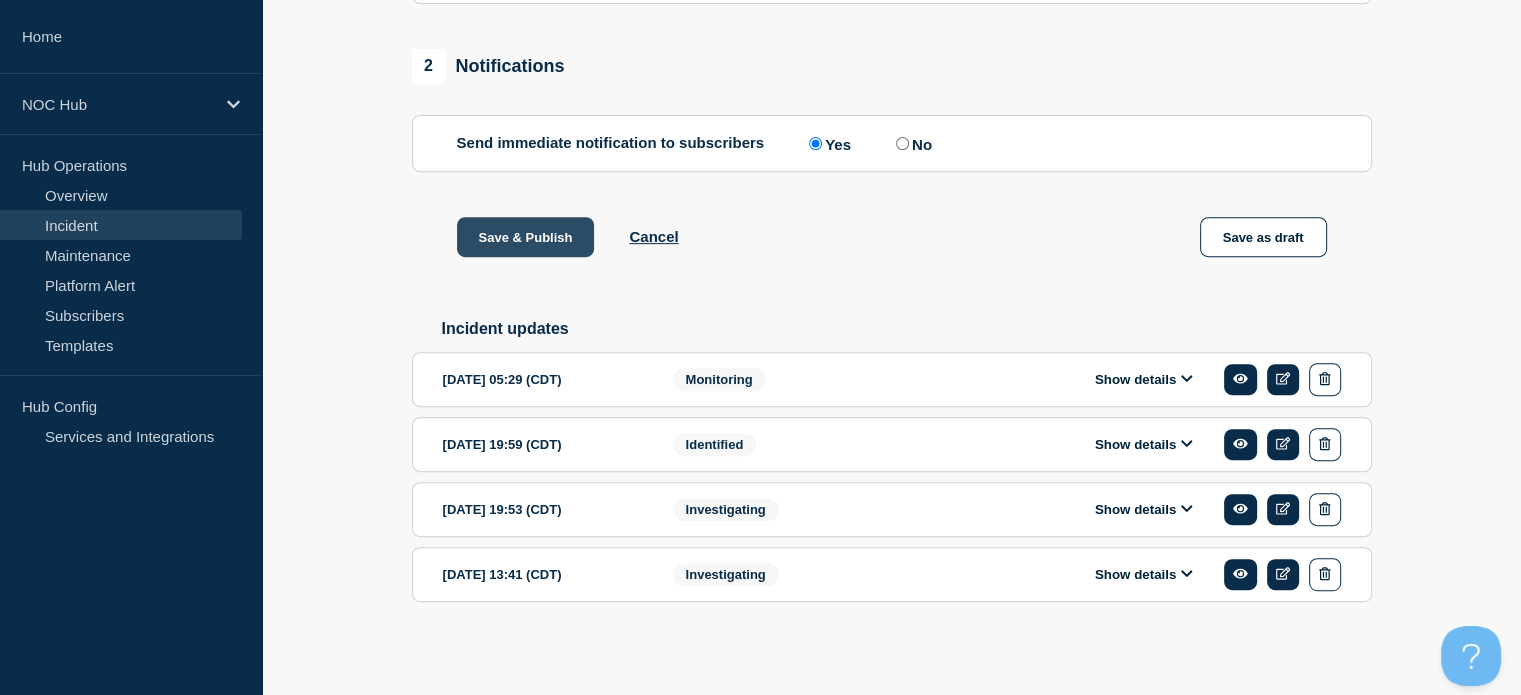 click on "Save & Publish" at bounding box center [526, 237] 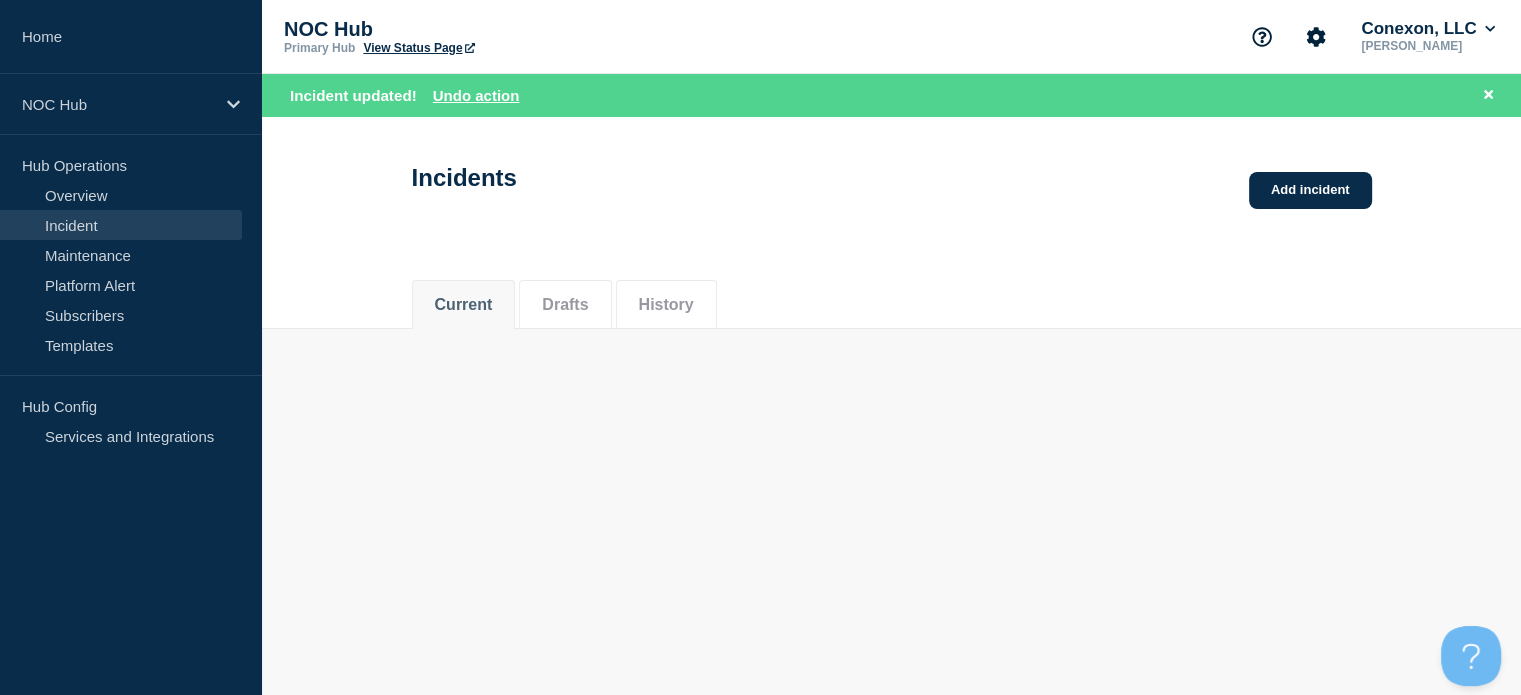 scroll, scrollTop: 0, scrollLeft: 0, axis: both 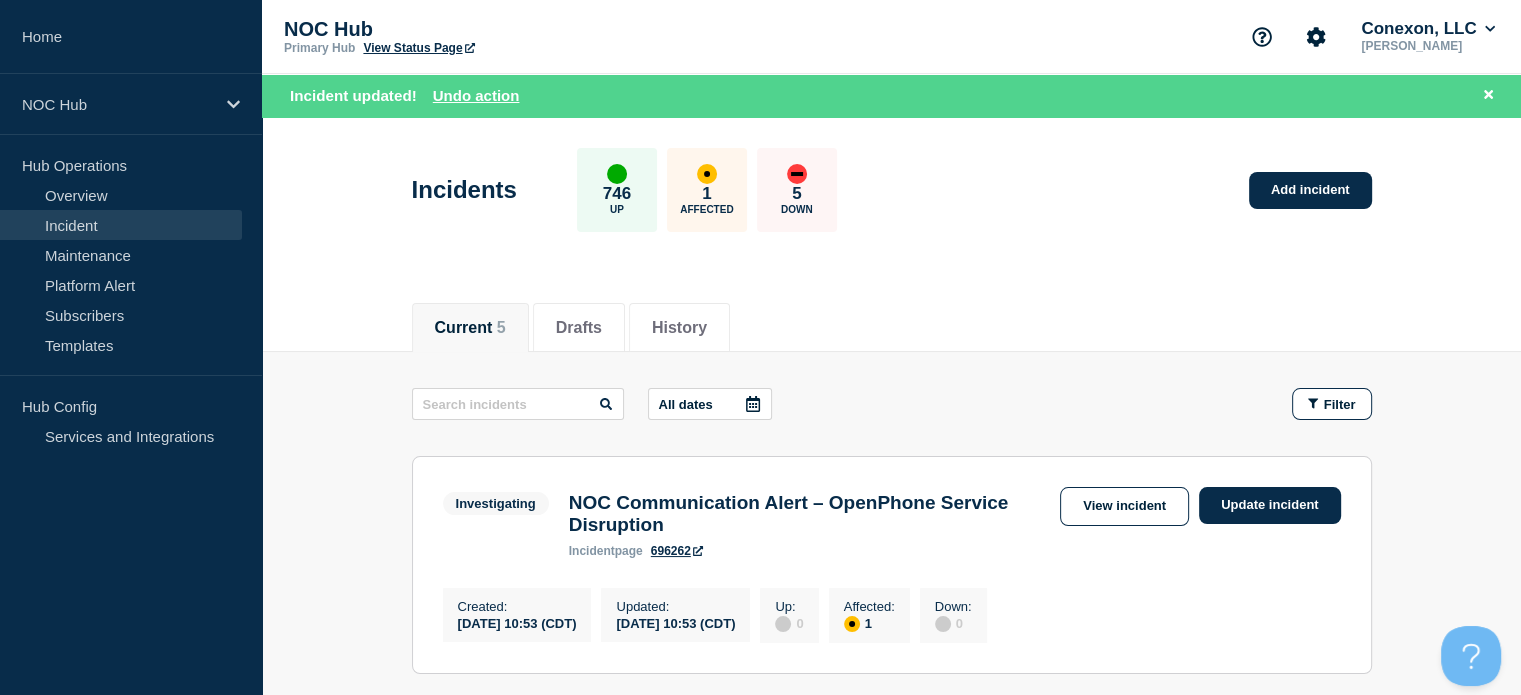 click on "Incident" at bounding box center [121, 225] 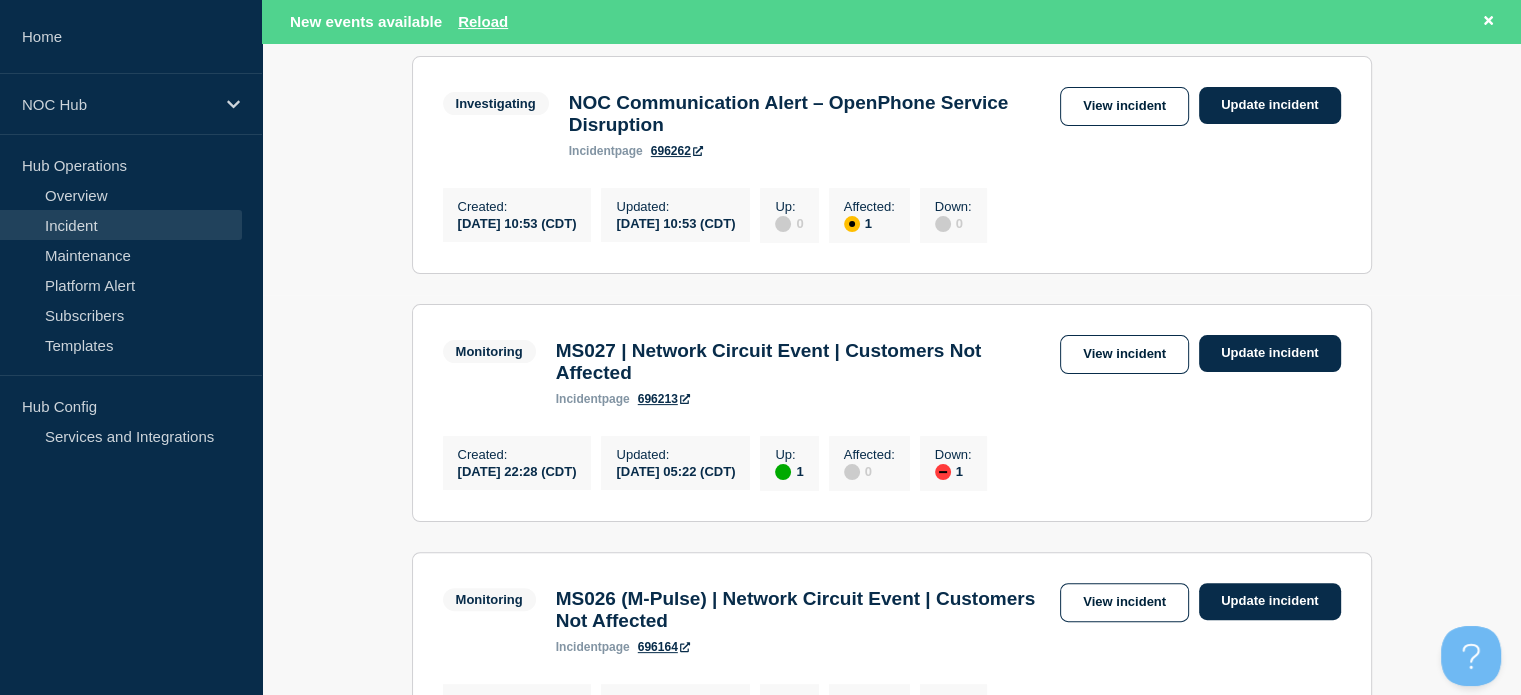 scroll, scrollTop: 500, scrollLeft: 0, axis: vertical 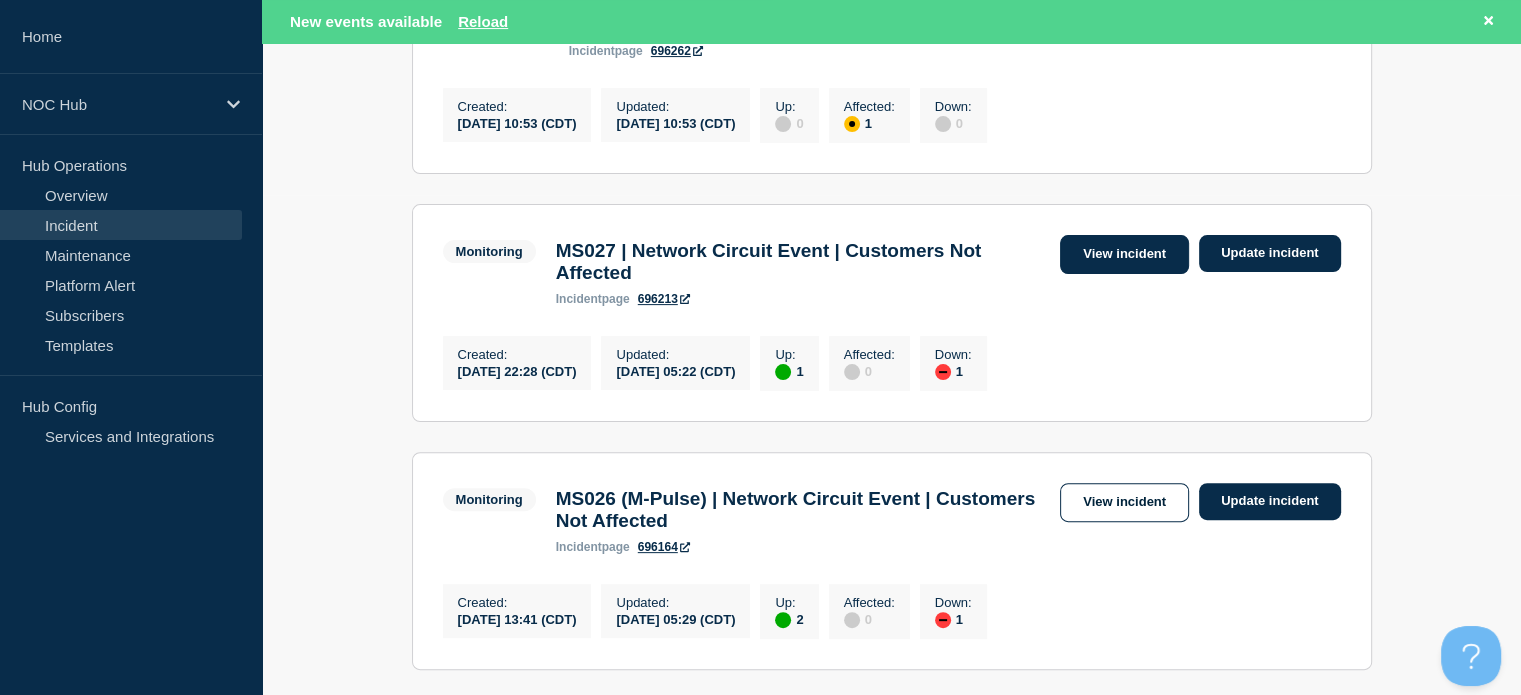 click on "View incident" at bounding box center [1124, 254] 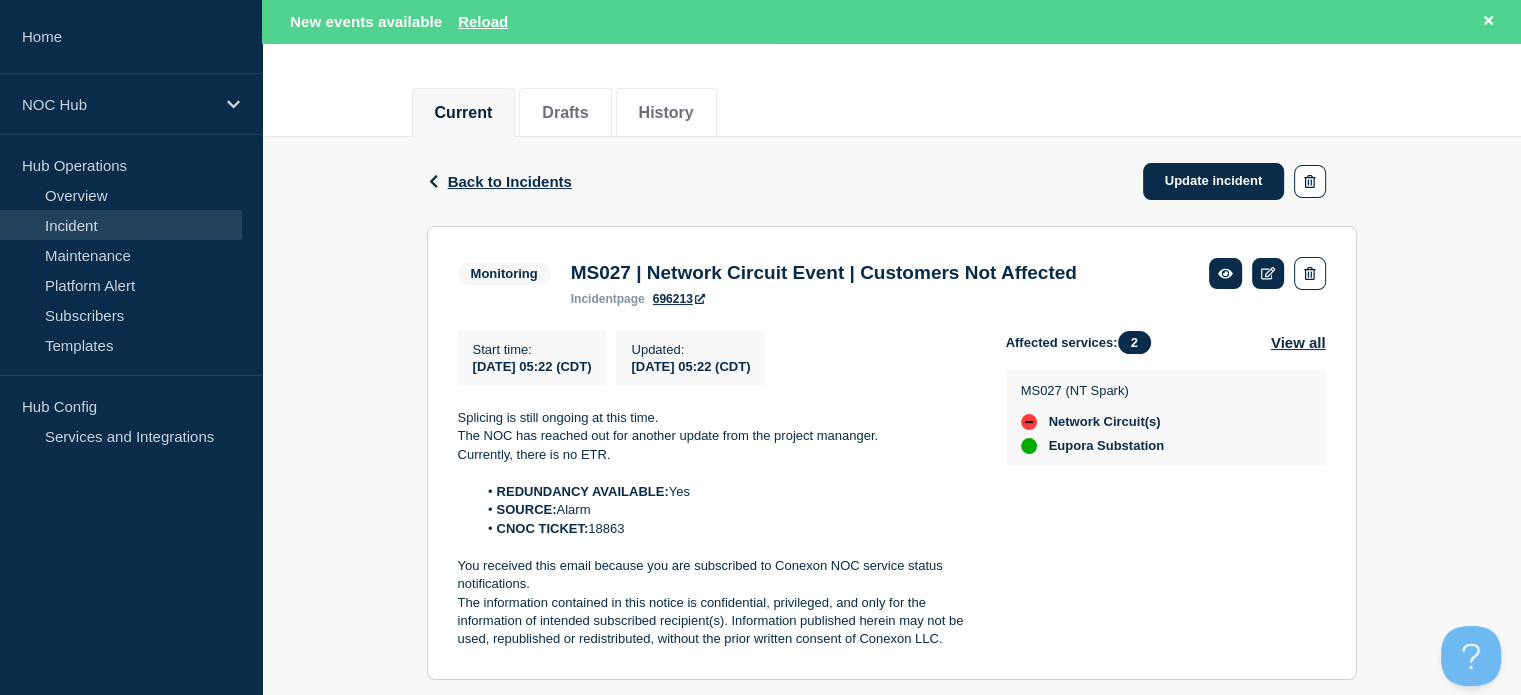 scroll, scrollTop: 300, scrollLeft: 0, axis: vertical 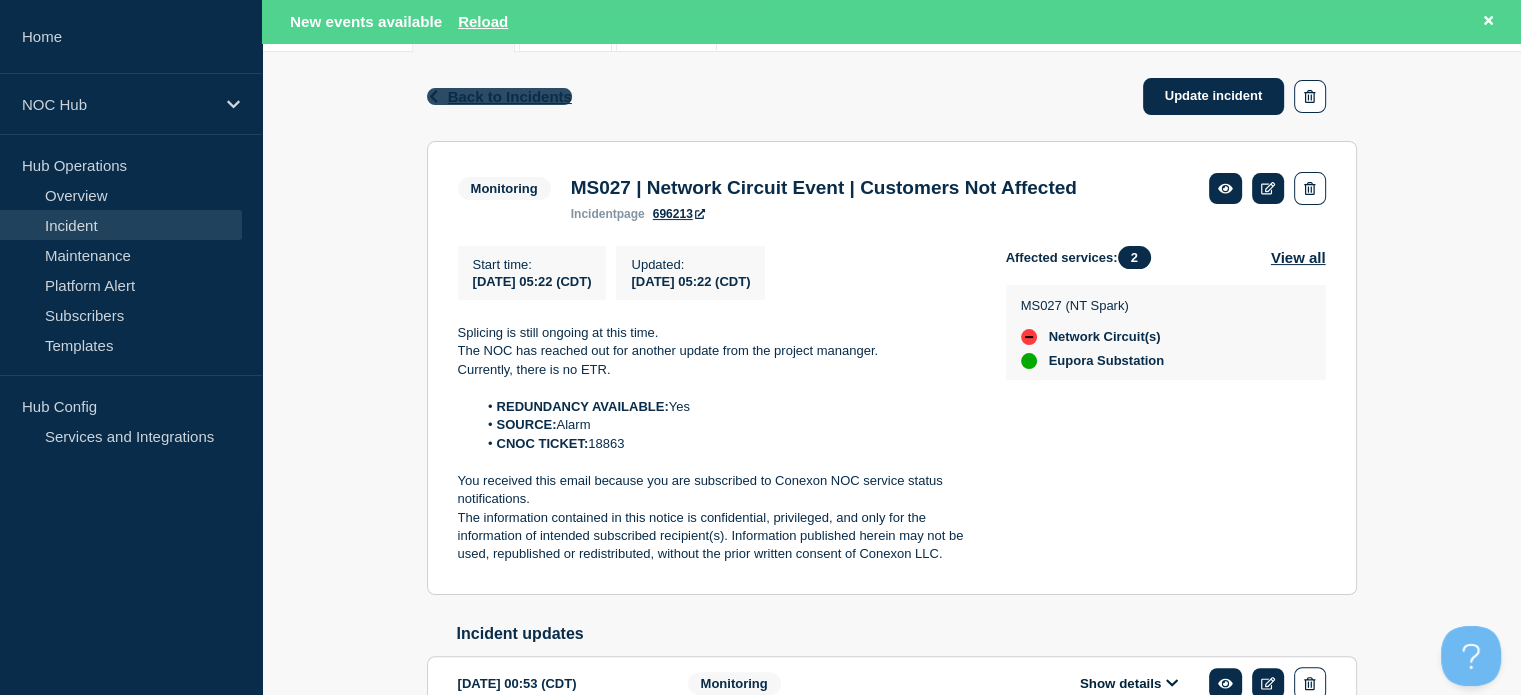 click on "Back to Incidents" 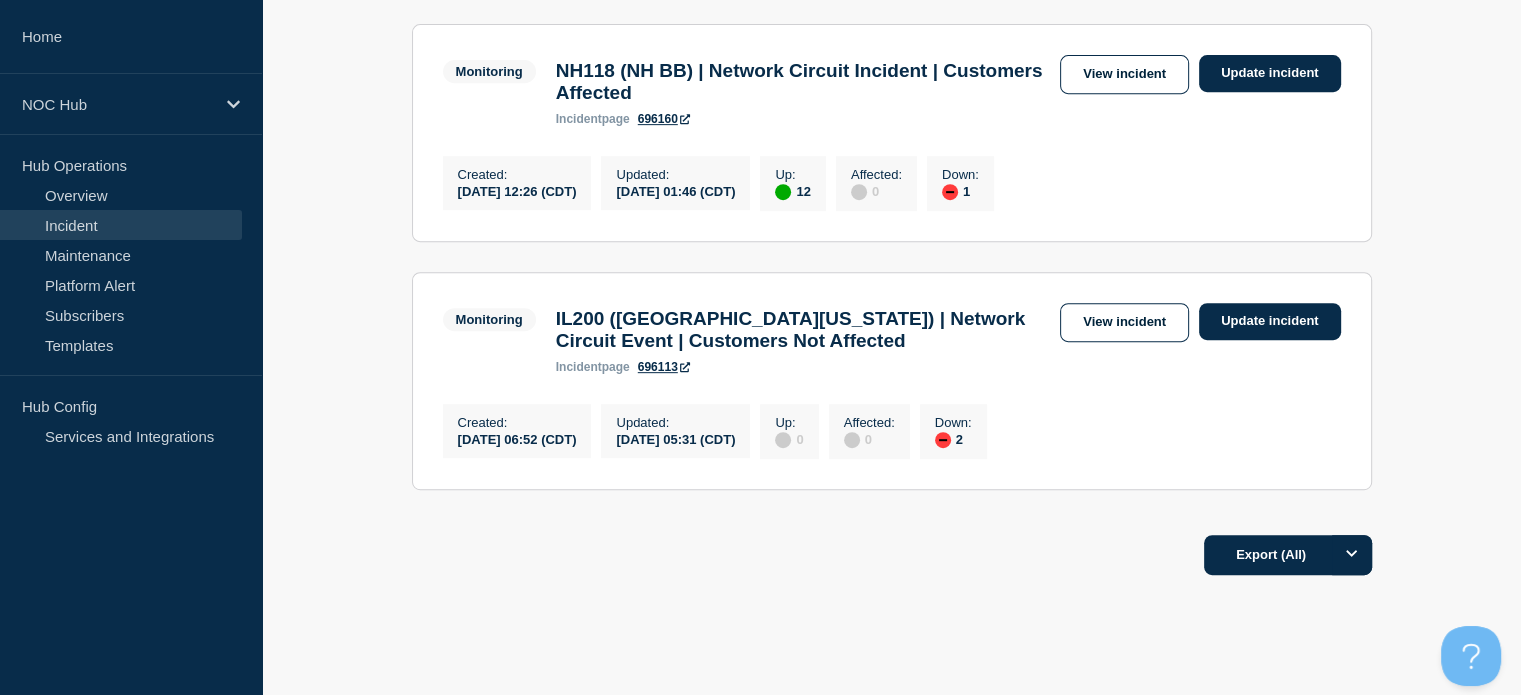 scroll, scrollTop: 989, scrollLeft: 0, axis: vertical 